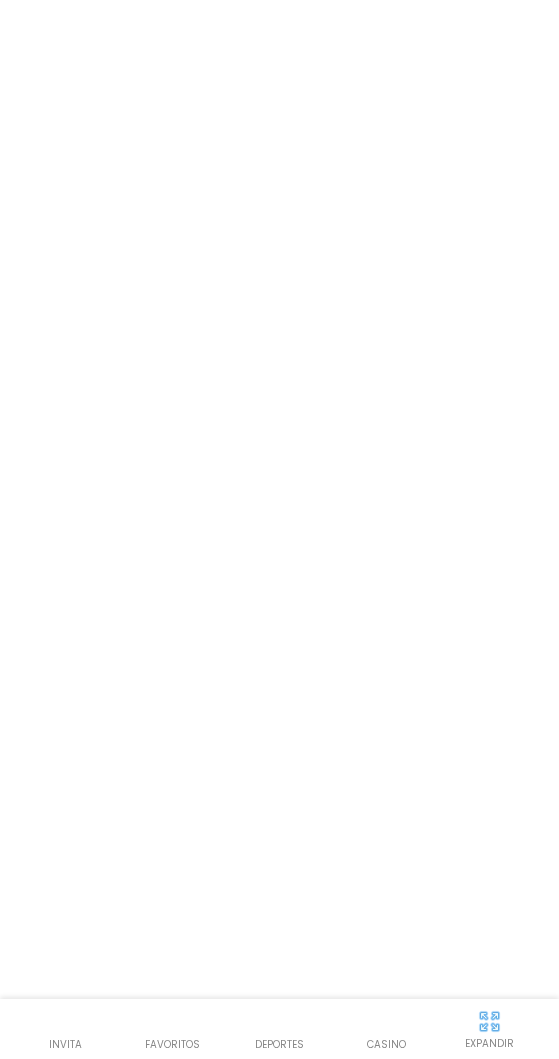 scroll, scrollTop: 0, scrollLeft: 0, axis: both 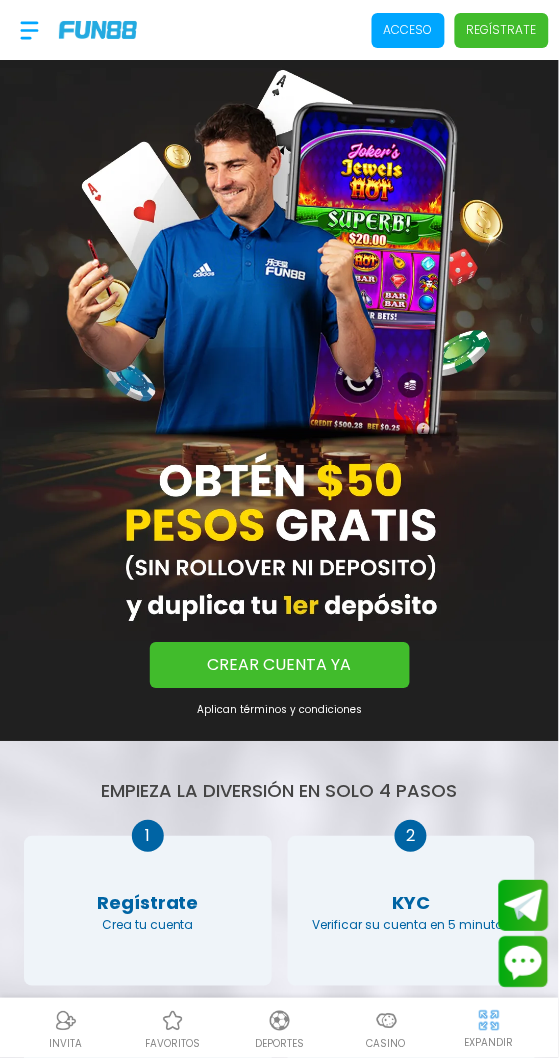 click on "Acceso" at bounding box center (408, 30) 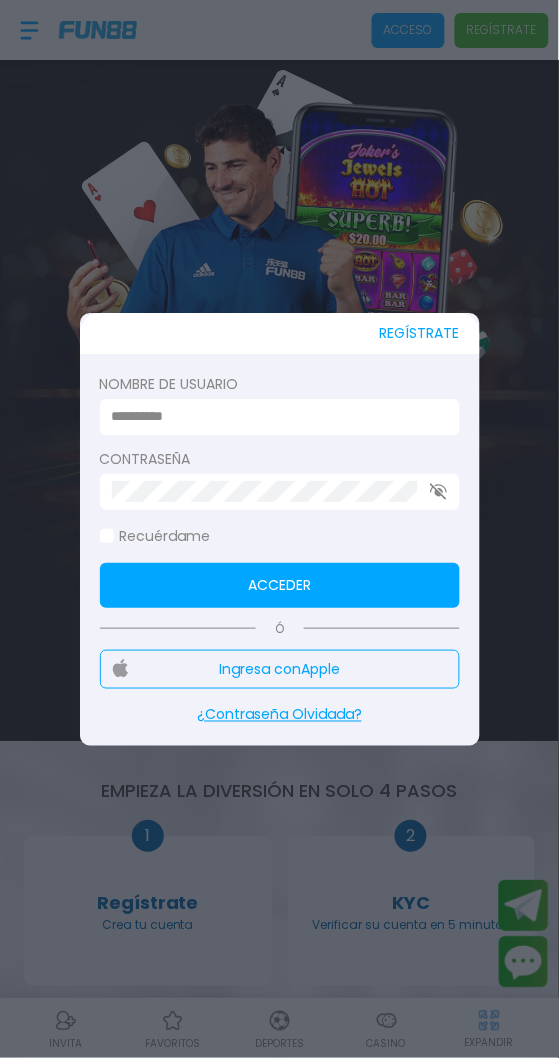 click at bounding box center (274, 417) 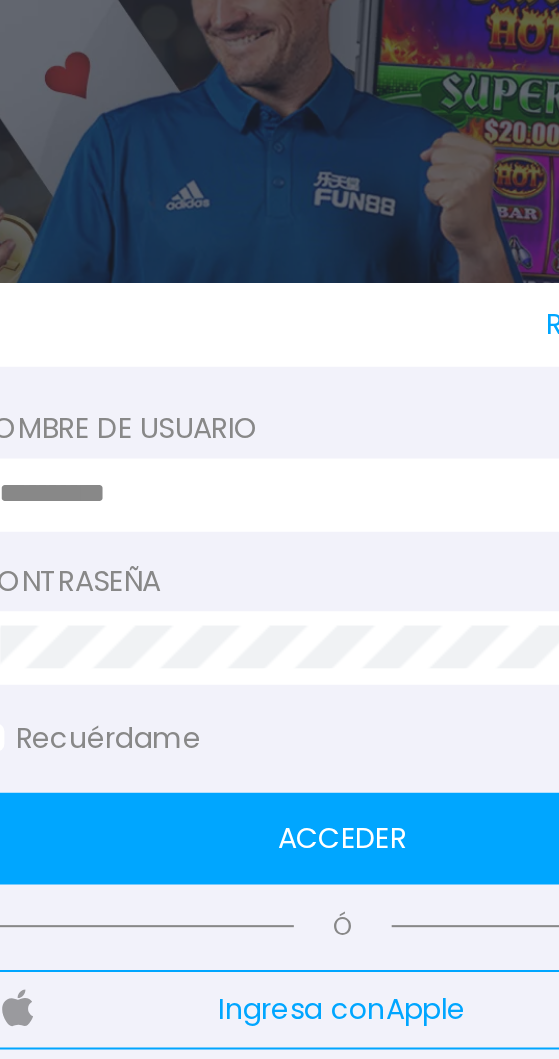 type on "*******" 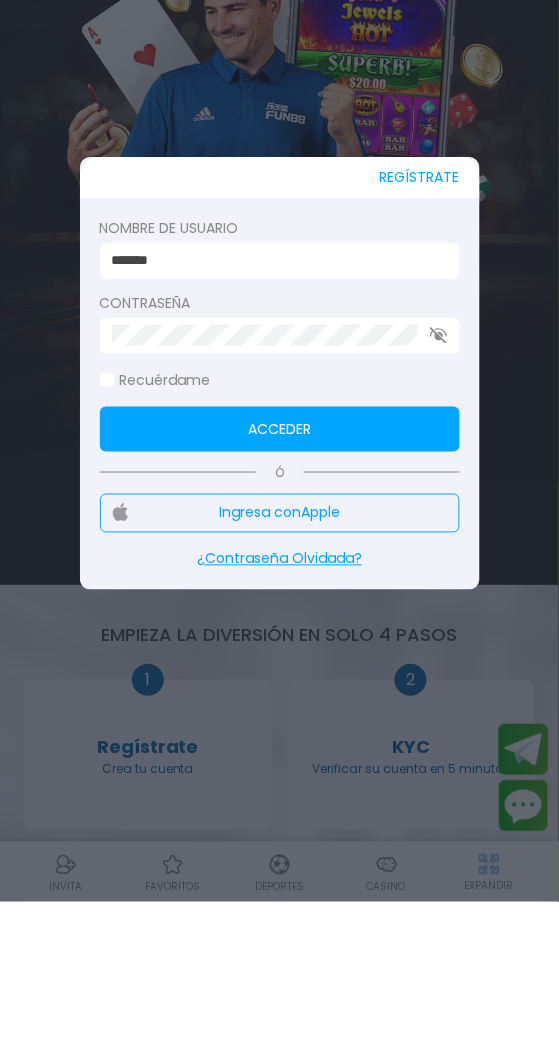 click at bounding box center (107, 537) 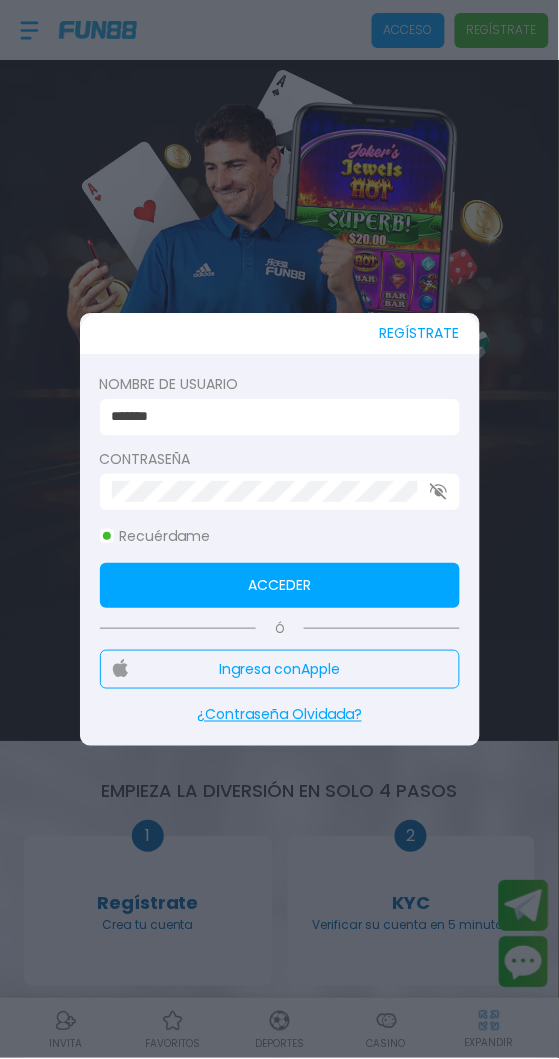 click on "¿Contraseña Olvidada?" at bounding box center [280, 715] 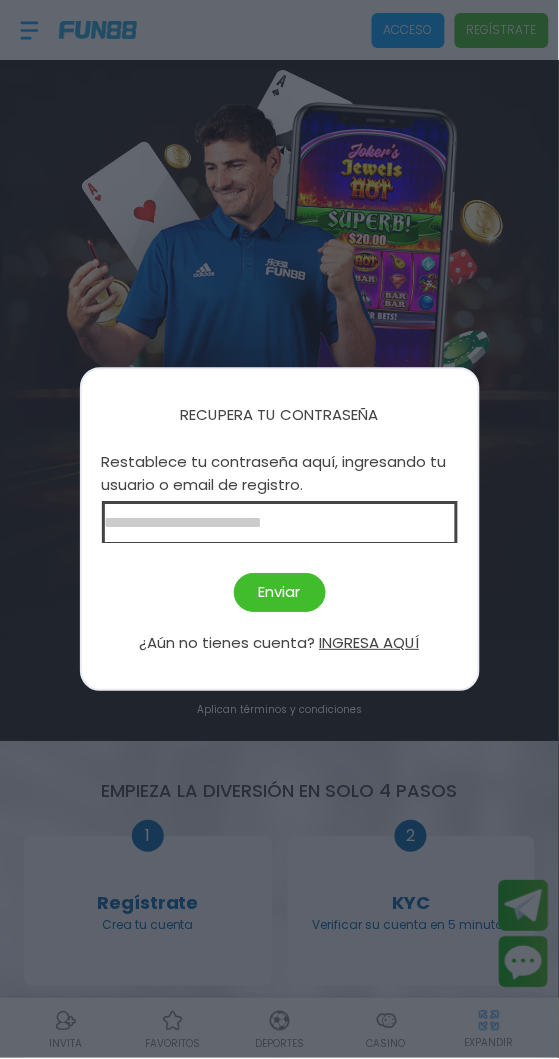 click at bounding box center [280, 523] 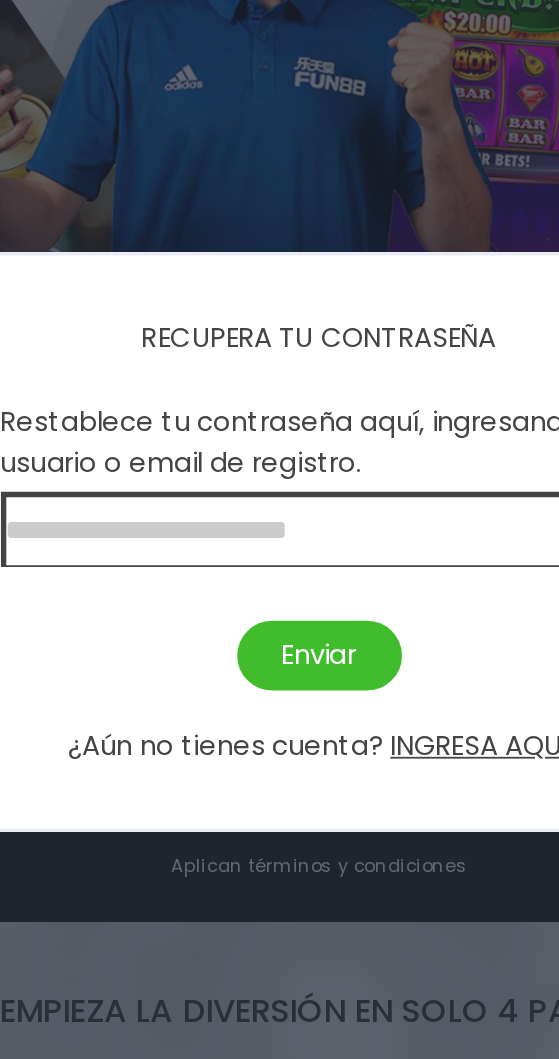 type on "**********" 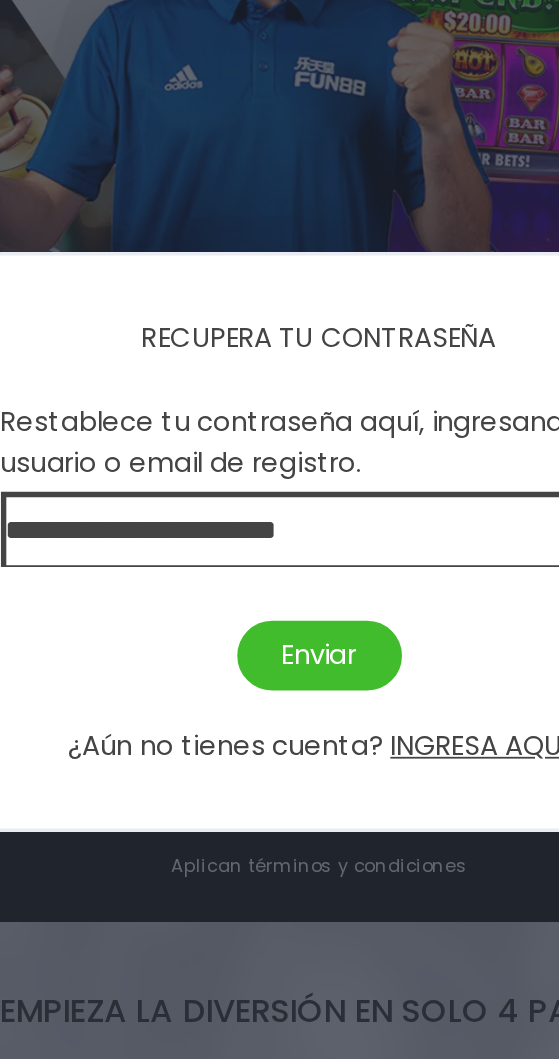 click on "Enviar" at bounding box center (280, 593) 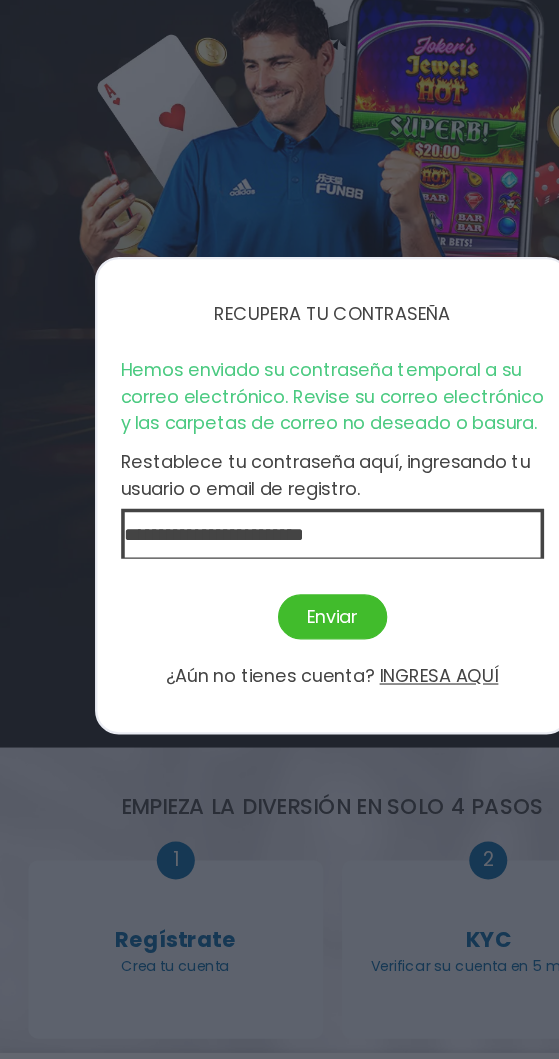 scroll, scrollTop: 0, scrollLeft: 0, axis: both 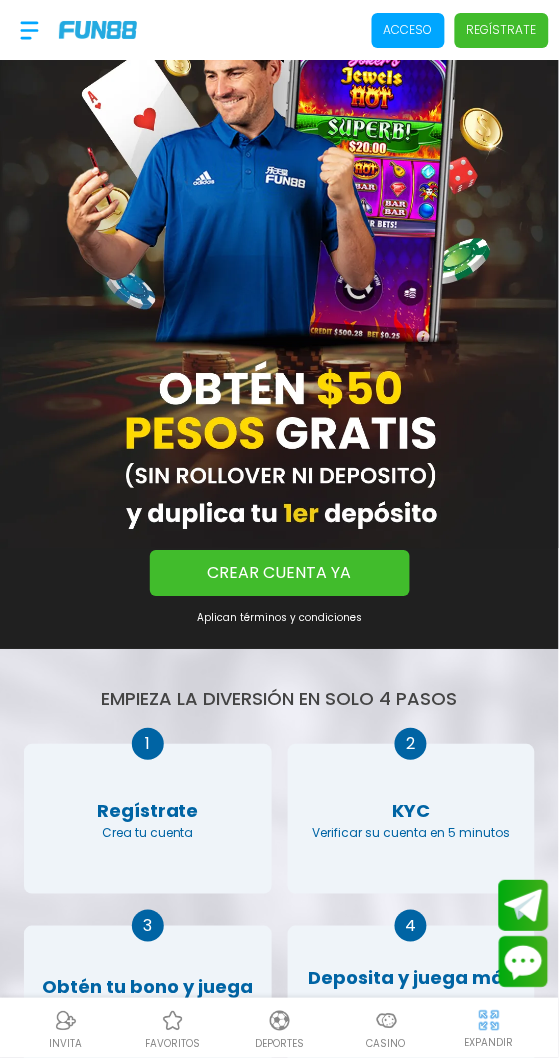 click on "Acceso" at bounding box center [408, 30] 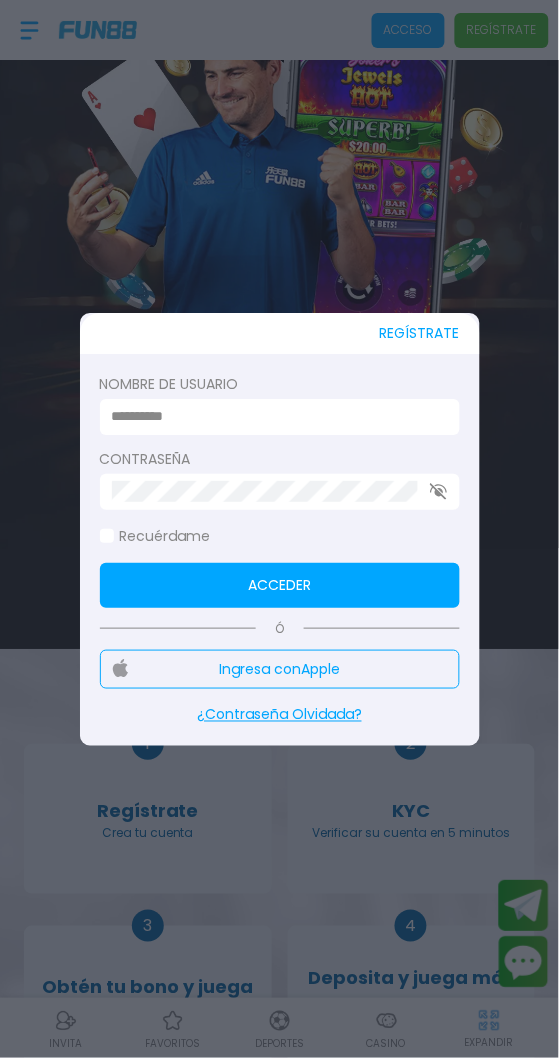 click at bounding box center (274, 417) 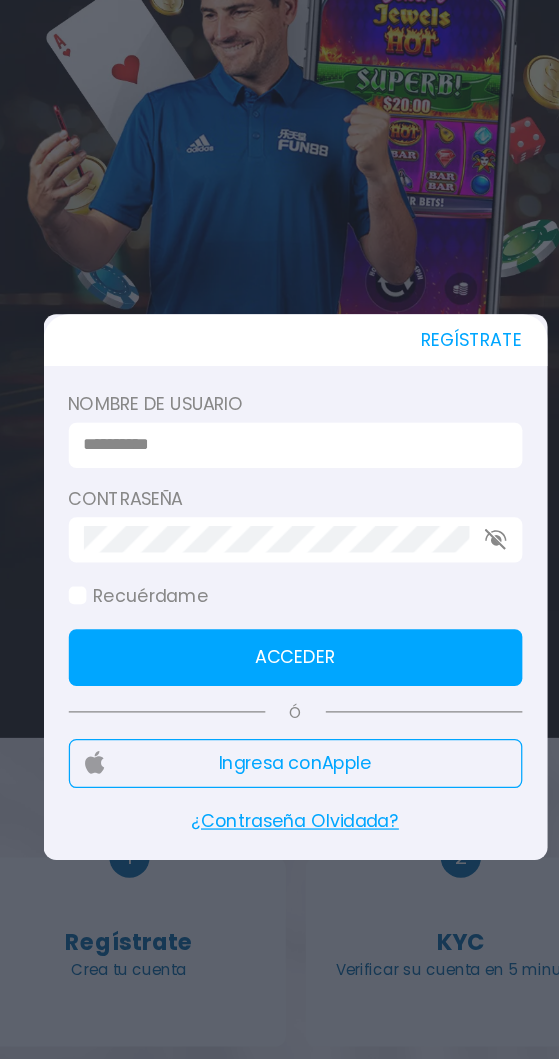 scroll, scrollTop: 92, scrollLeft: 0, axis: vertical 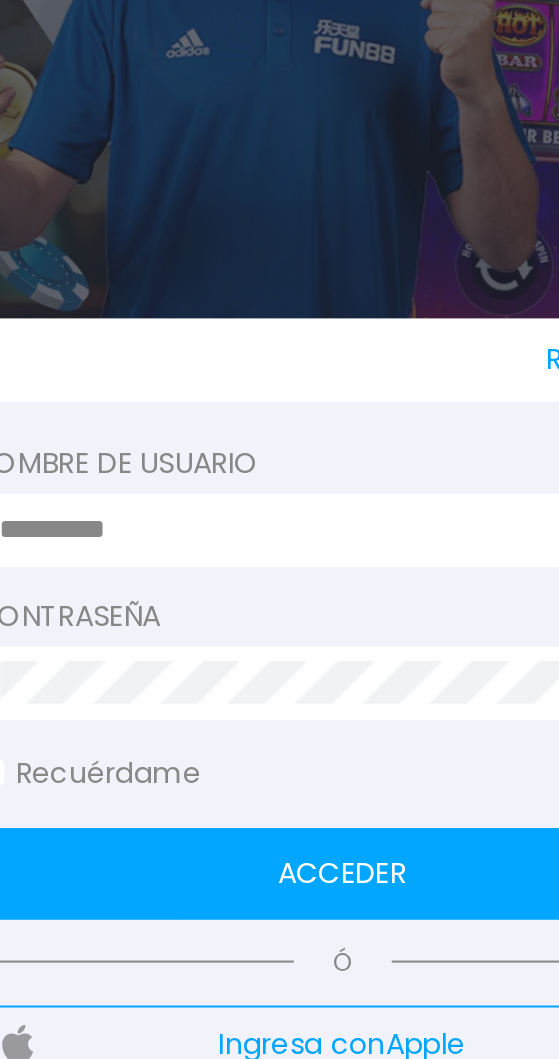 type on "*******" 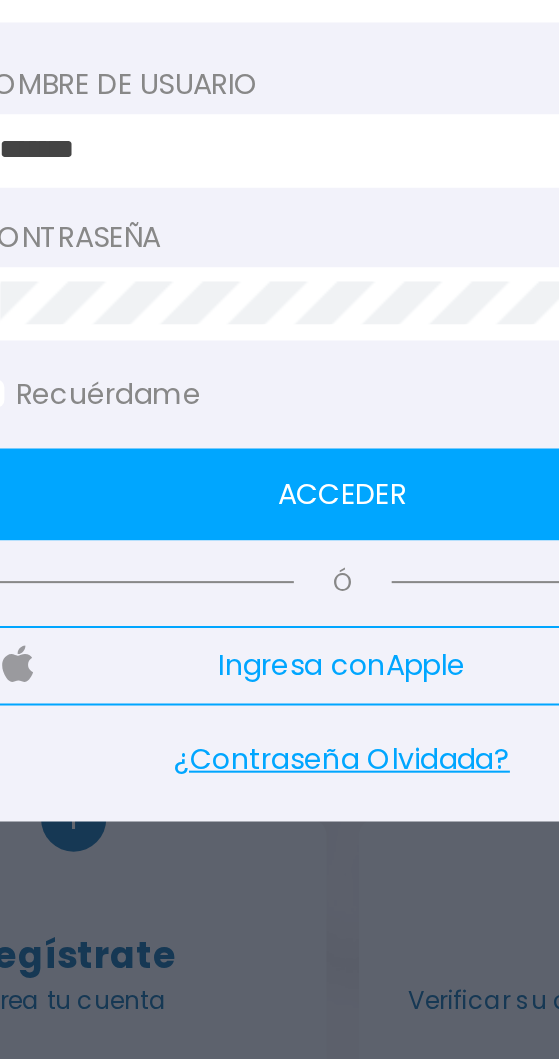 scroll, scrollTop: 92, scrollLeft: 0, axis: vertical 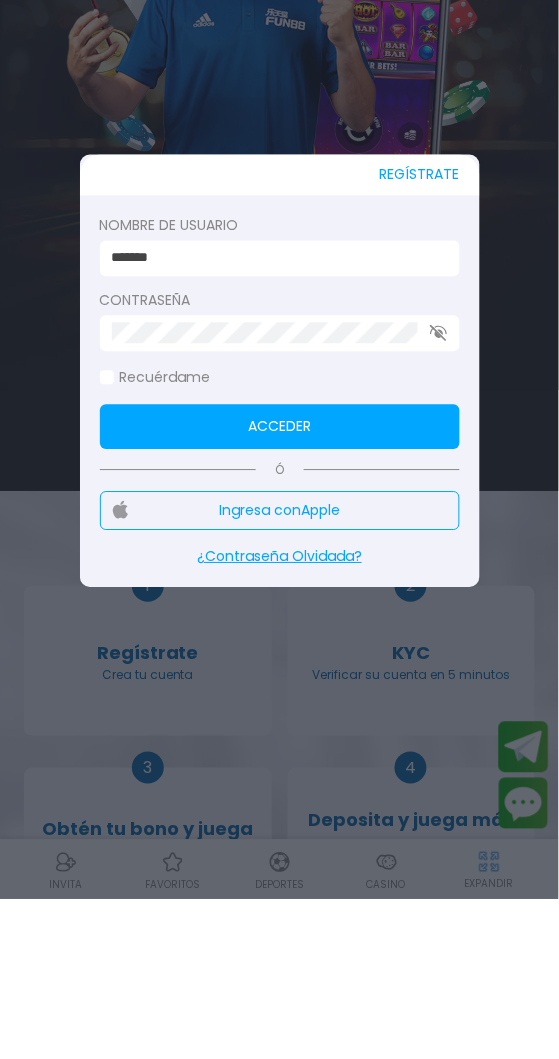 click 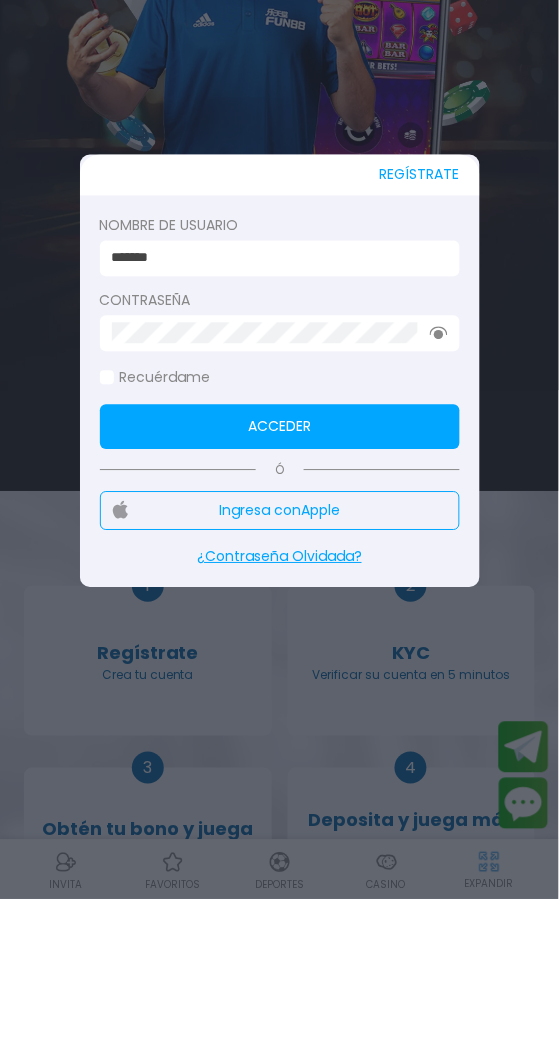 scroll, scrollTop: 92, scrollLeft: 0, axis: vertical 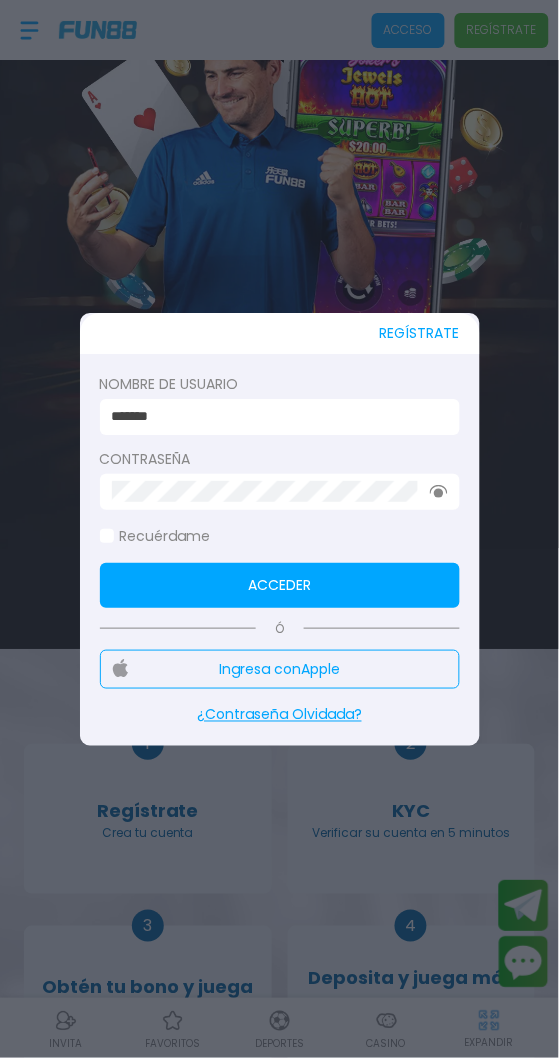 click on "Acceder" at bounding box center (280, 585) 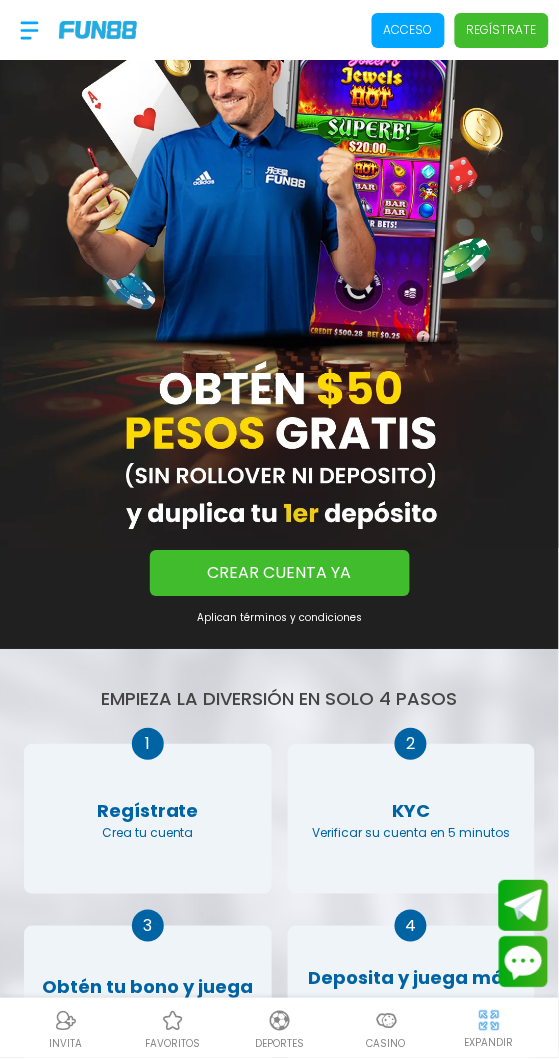 click on "Acceso" at bounding box center (408, 30) 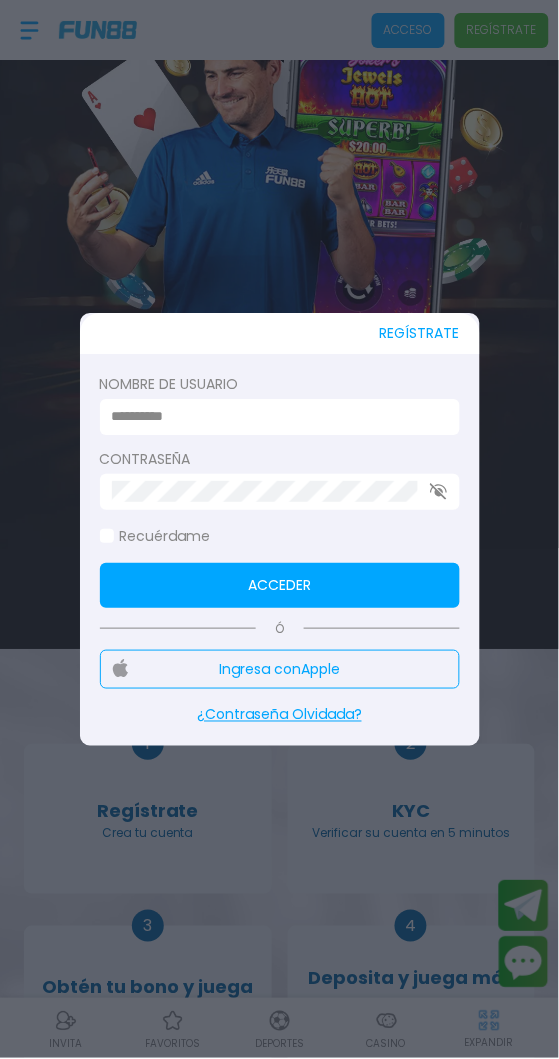 click on "Nombre de usuario" at bounding box center [280, 384] 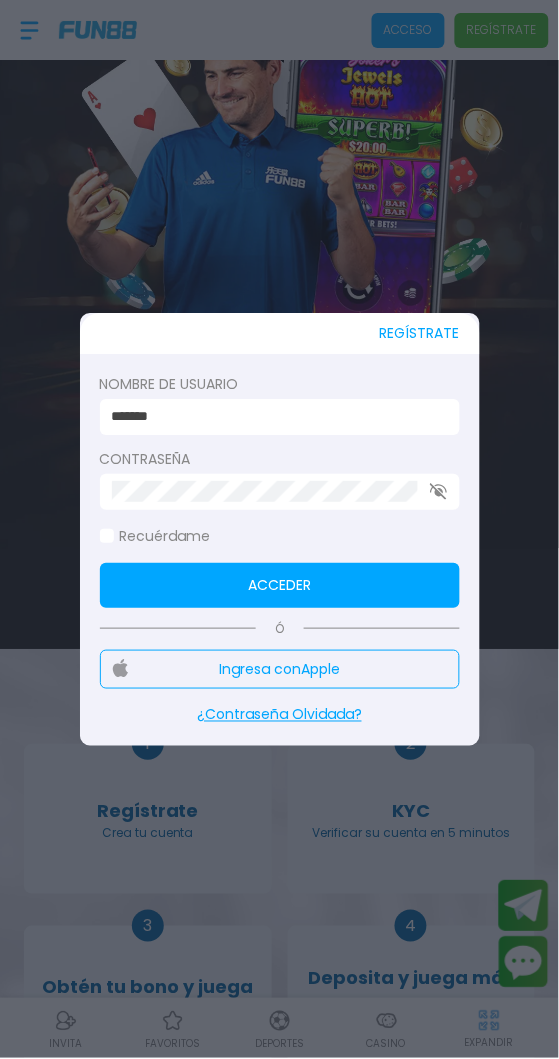 click on "Acceder" at bounding box center [280, 585] 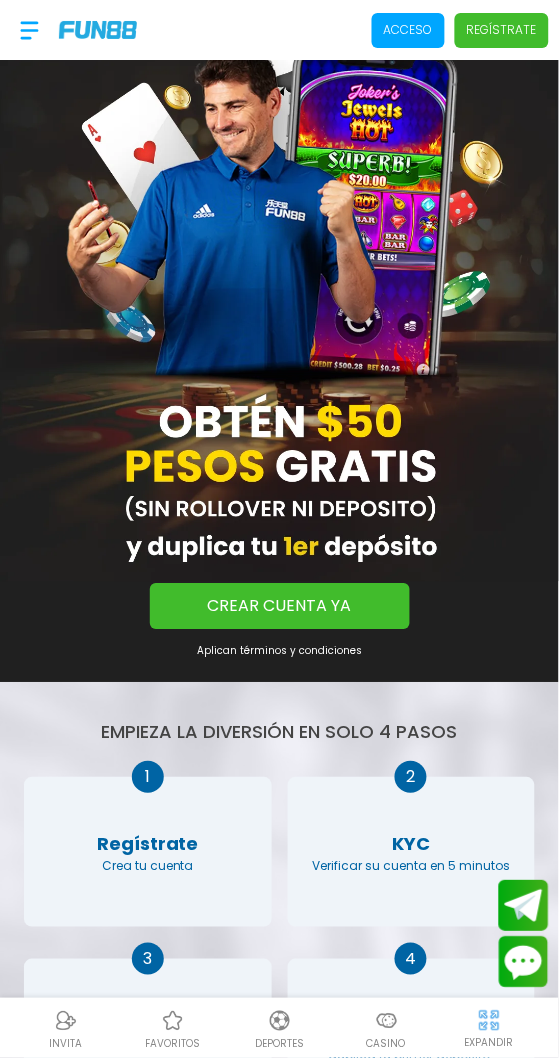scroll, scrollTop: 0, scrollLeft: 0, axis: both 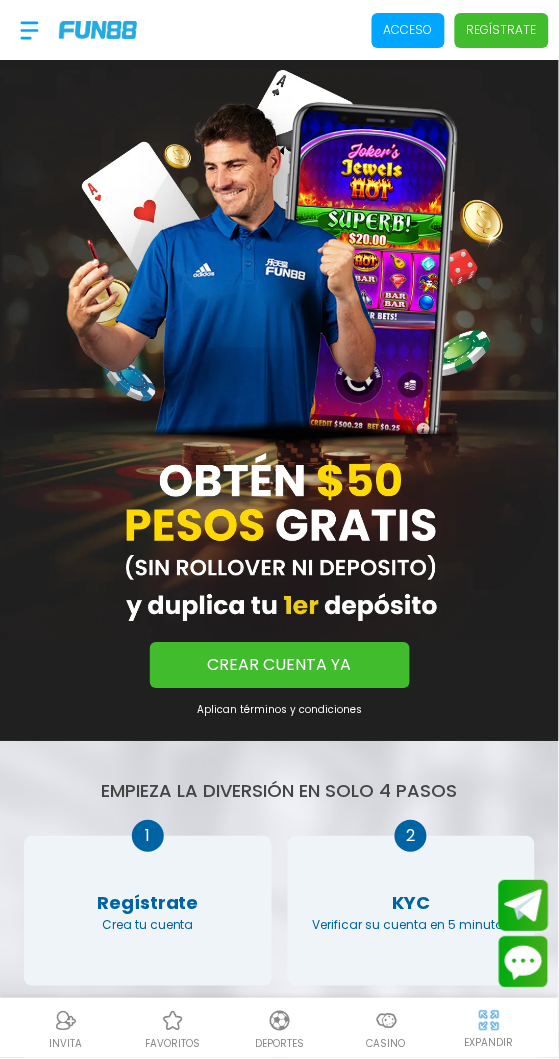 click on "Acceso" at bounding box center [408, 30] 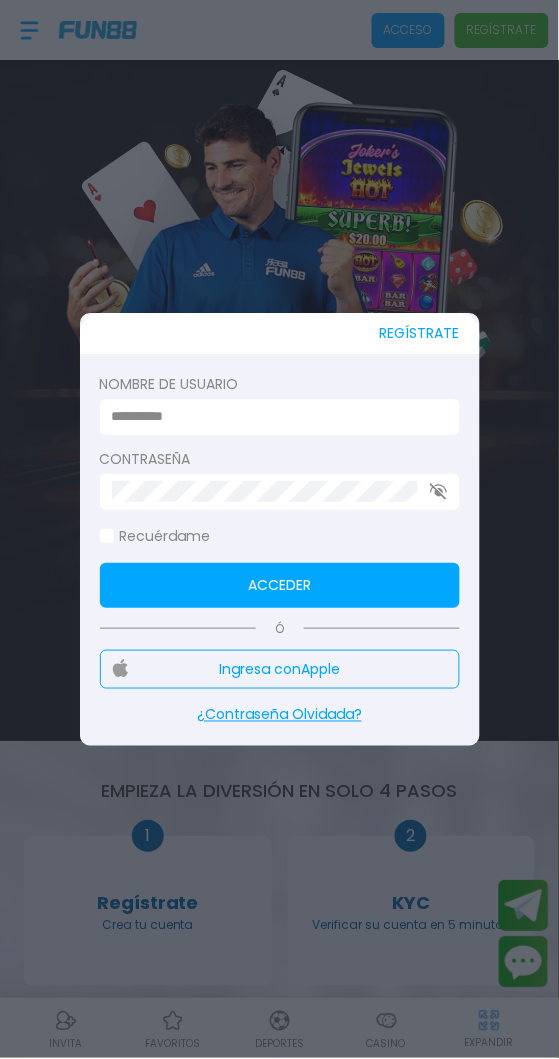 click at bounding box center [274, 417] 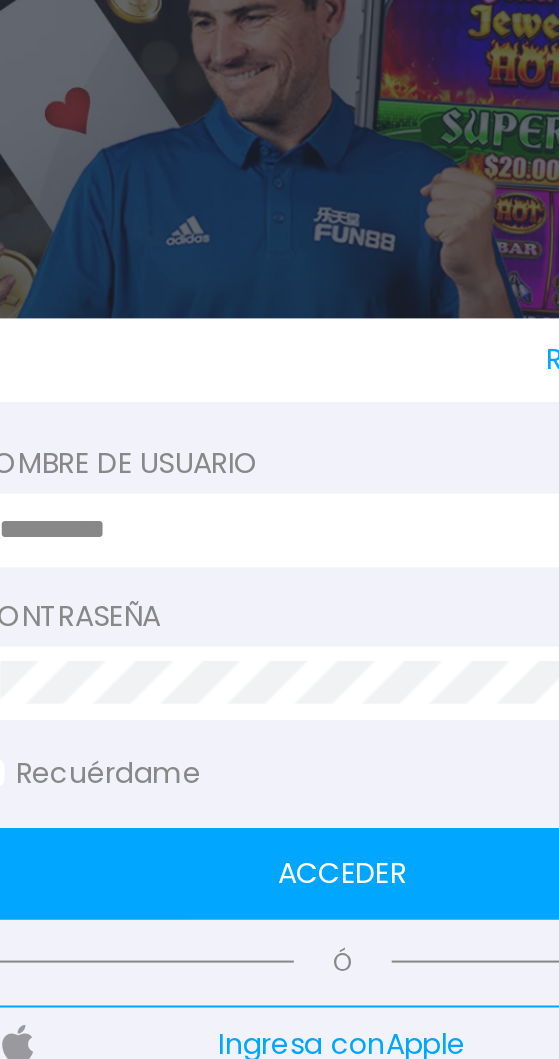 type on "*******" 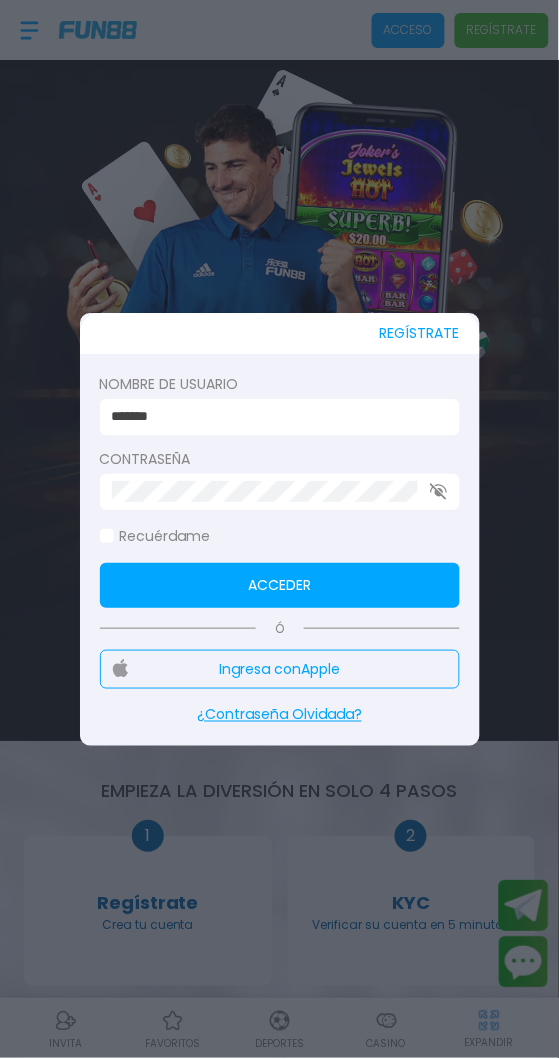 click on "Acceder" at bounding box center (280, 585) 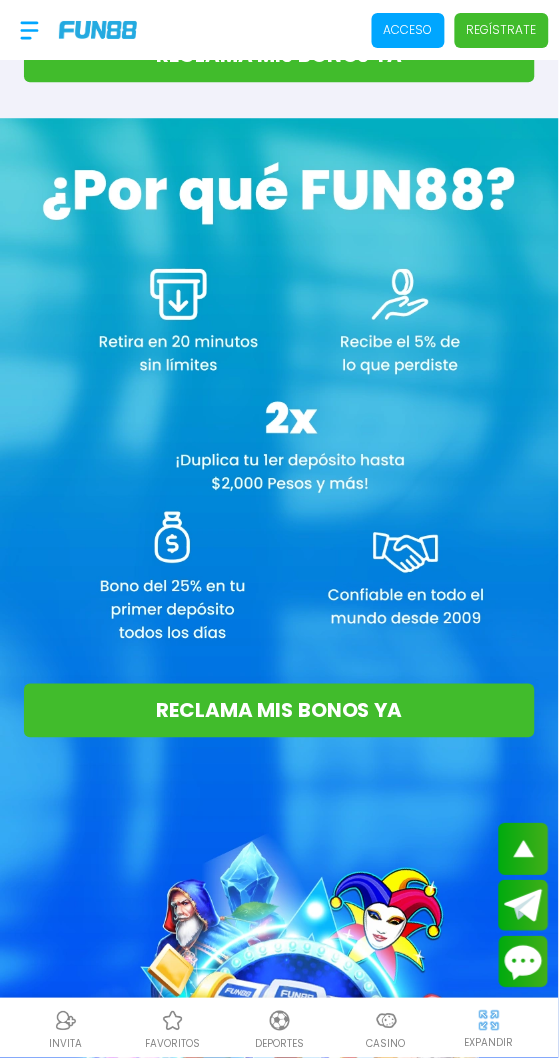 scroll, scrollTop: 1856, scrollLeft: 0, axis: vertical 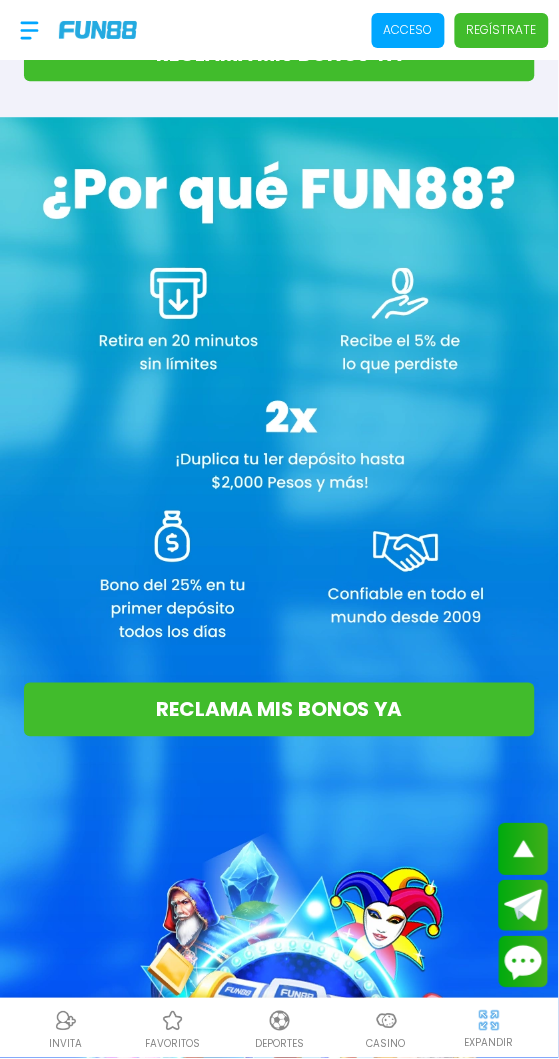 click on "RECLAMA MIS BONOS YA" at bounding box center (279, 710) 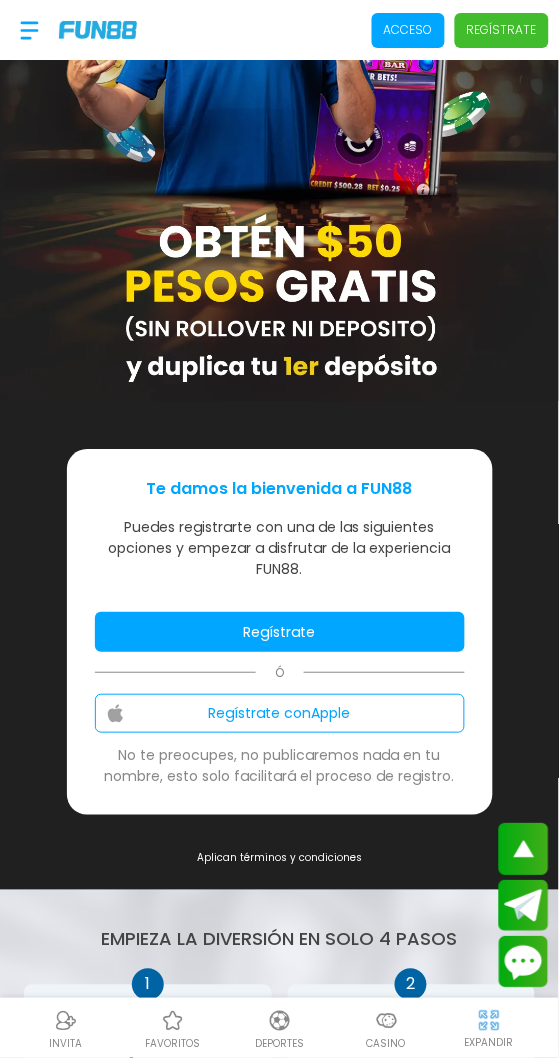 scroll, scrollTop: 240, scrollLeft: 0, axis: vertical 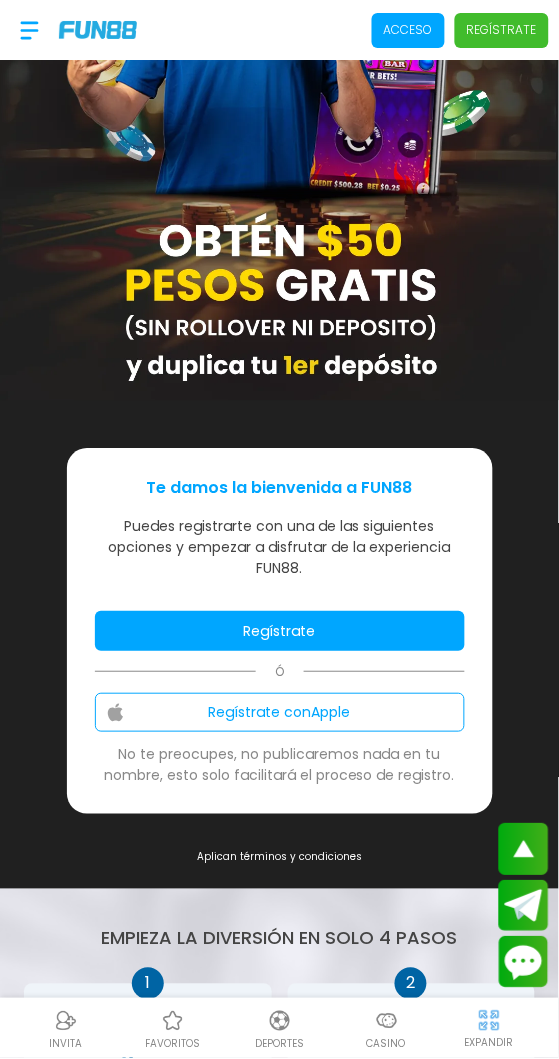 click on "Regístrate" at bounding box center (280, 632) 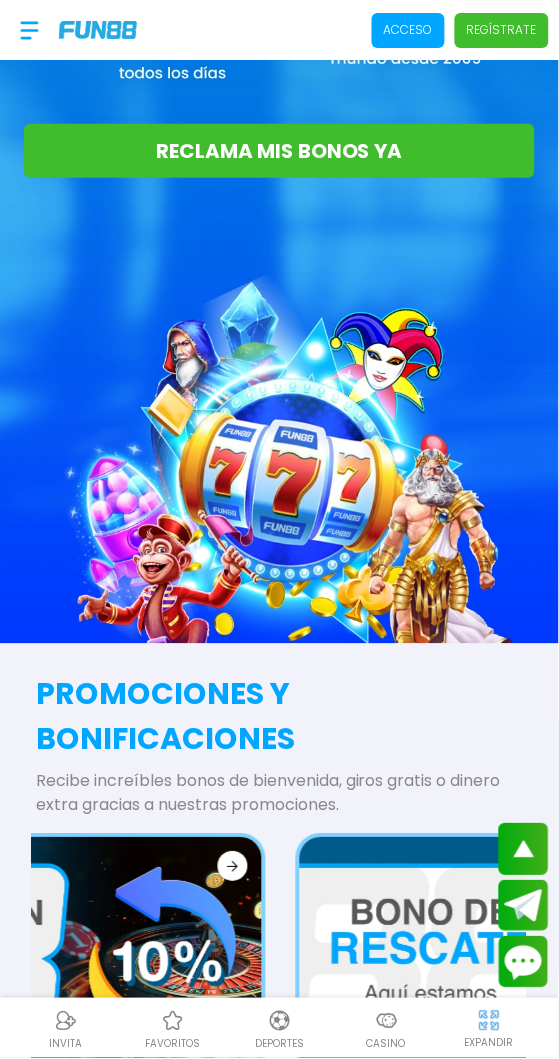 scroll, scrollTop: 2843, scrollLeft: 0, axis: vertical 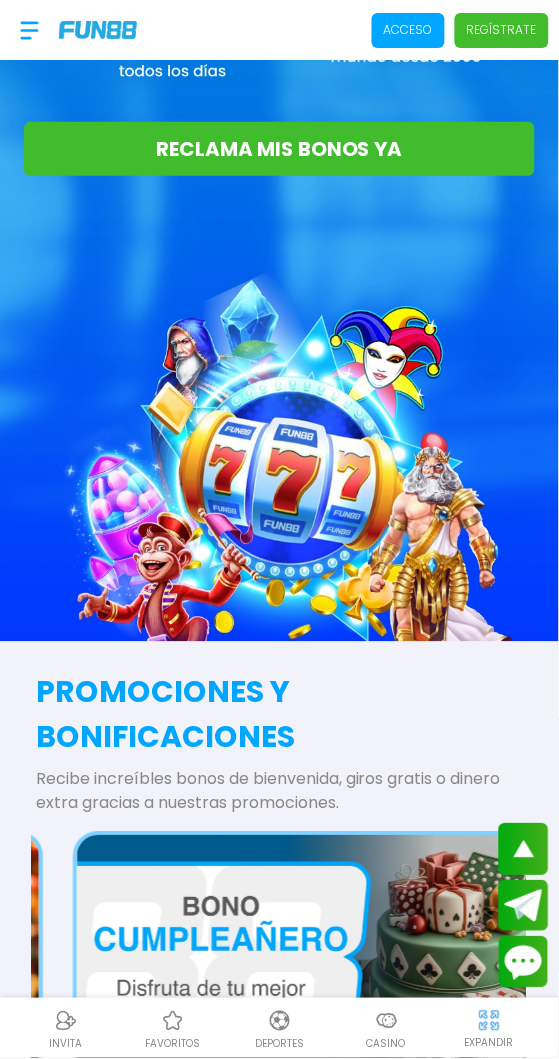 click on "Acceso" at bounding box center (408, 30) 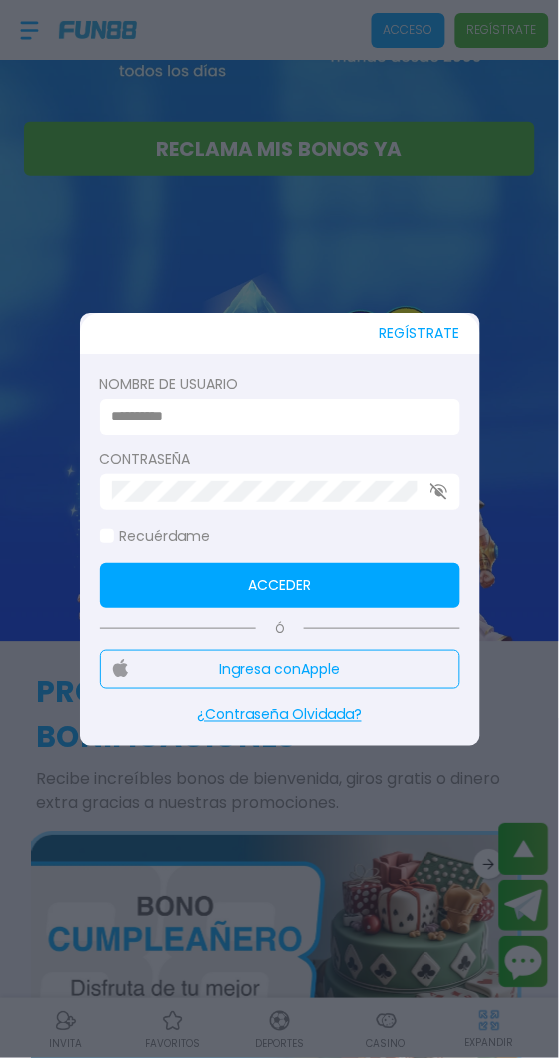 click on "Nombre de usuario Contraseña Recuérdame Acceder" at bounding box center (280, 491) 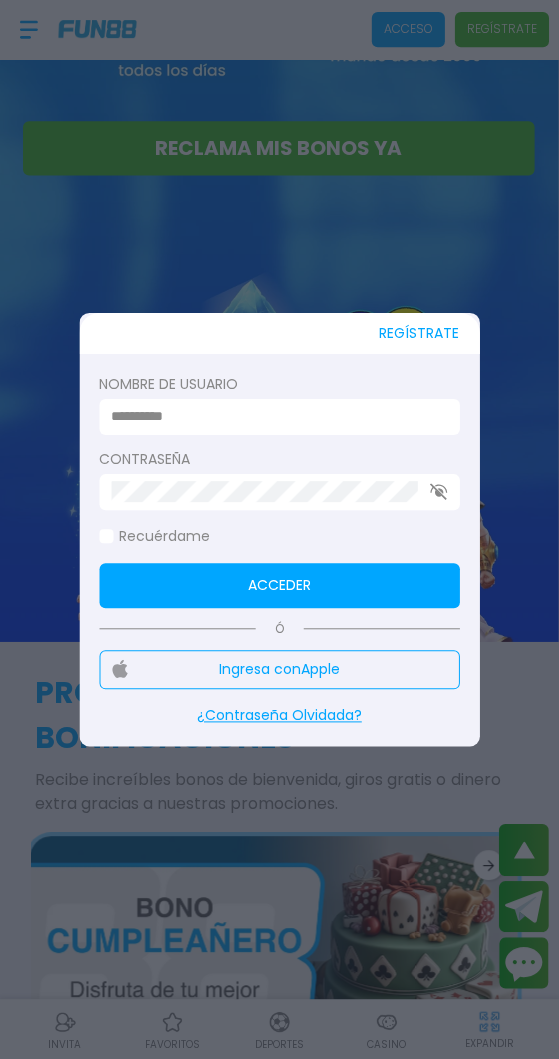 scroll, scrollTop: 2843, scrollLeft: 0, axis: vertical 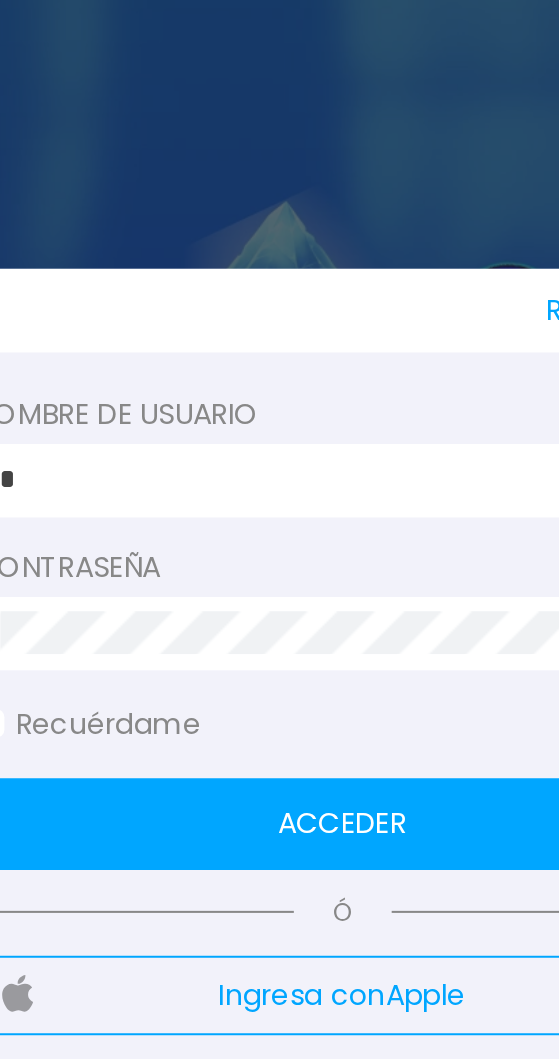 type on "*******" 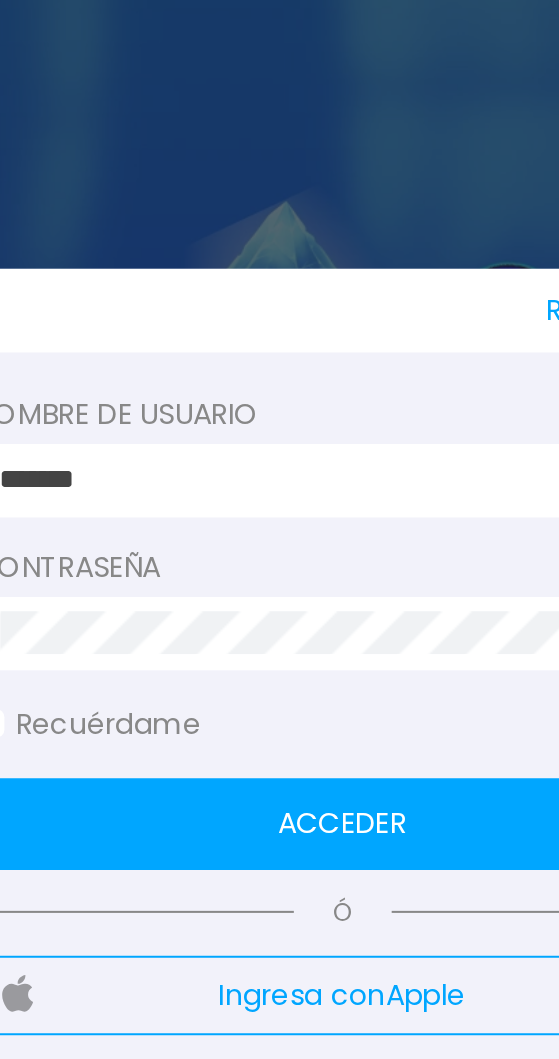 click on "Acceder" at bounding box center (280, 585) 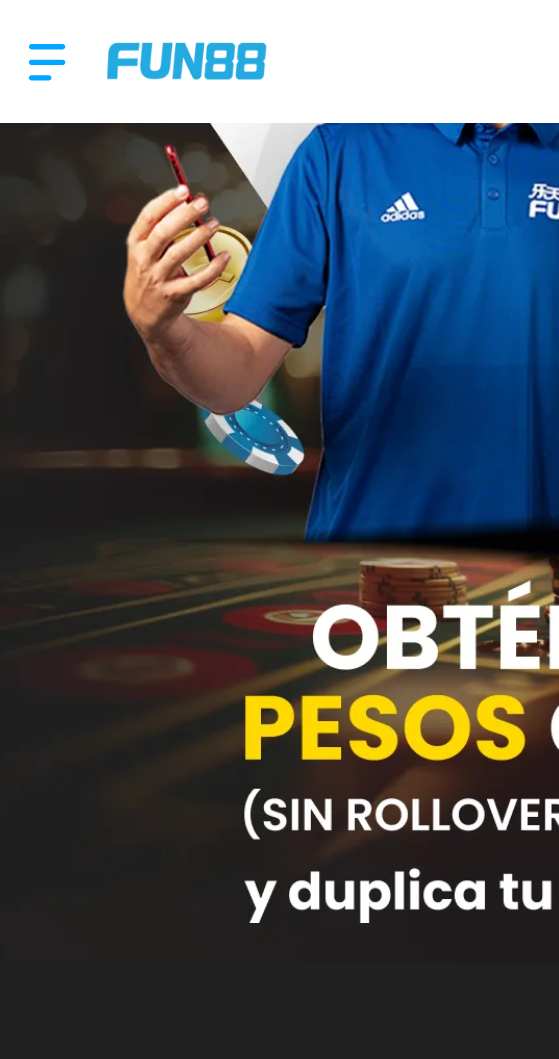 scroll, scrollTop: 0, scrollLeft: 0, axis: both 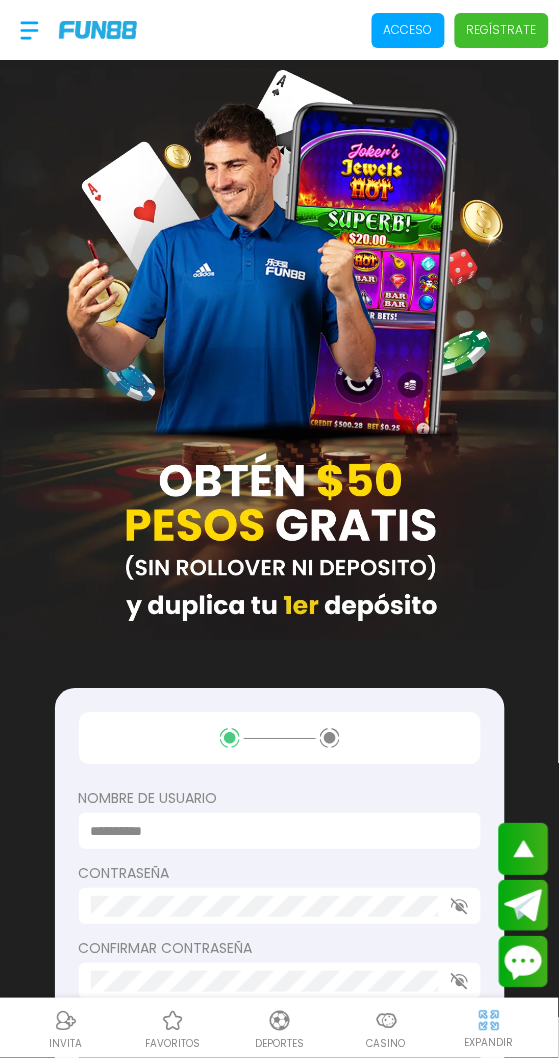 click at bounding box center [29, 30] 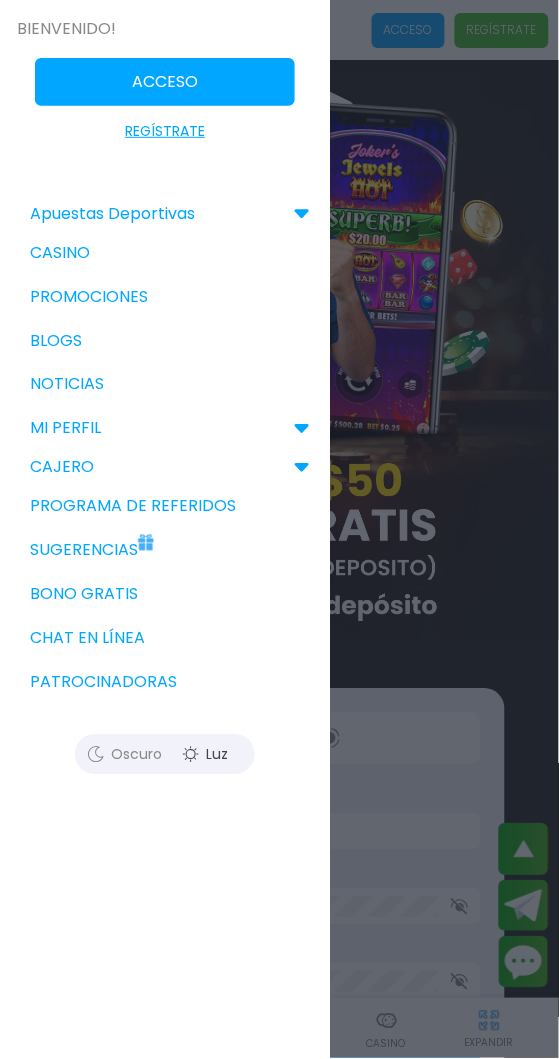 click on "MI PERFIL" at bounding box center [65, 429] 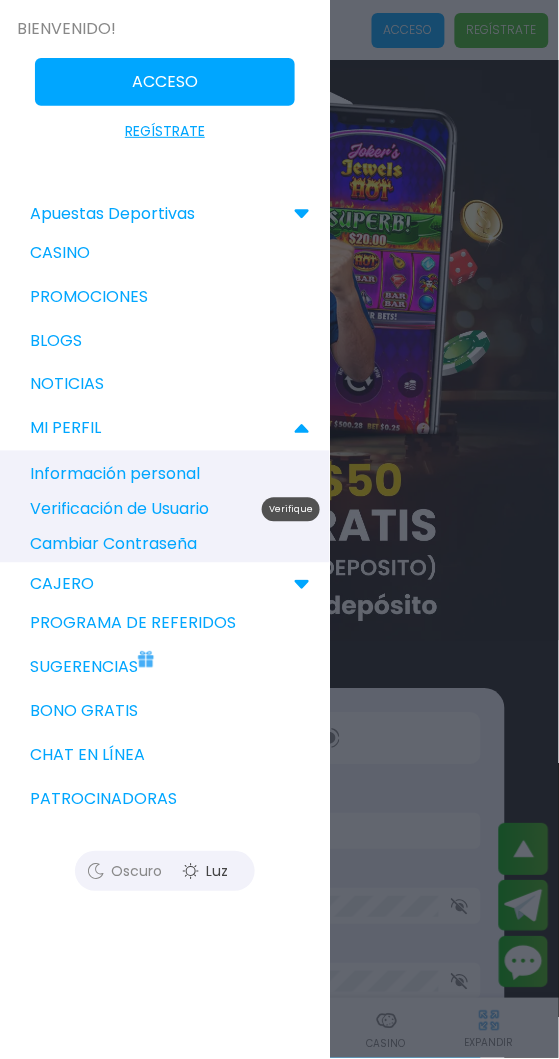 click on "Verifique" at bounding box center (291, 510) 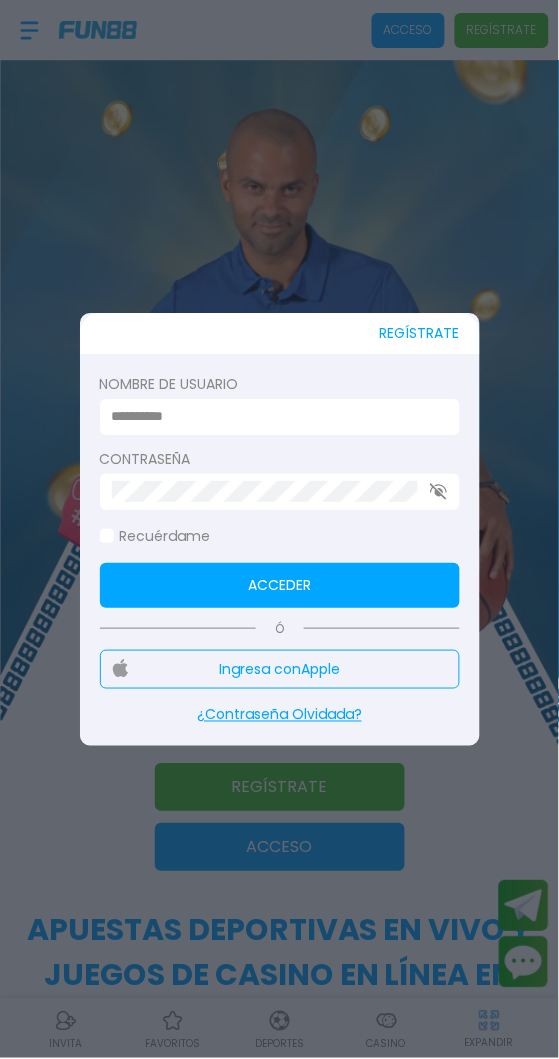 click at bounding box center [274, 417] 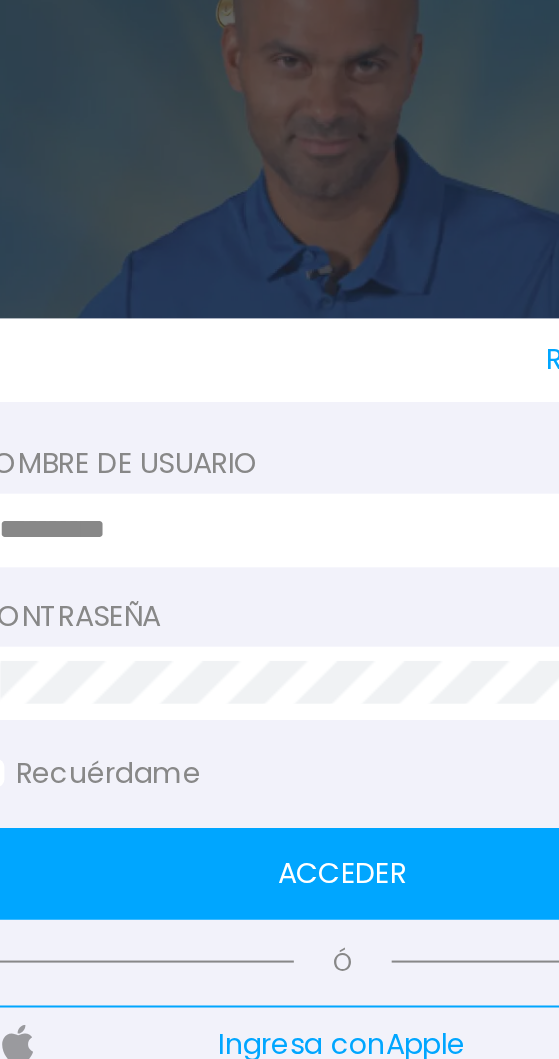 type on "*******" 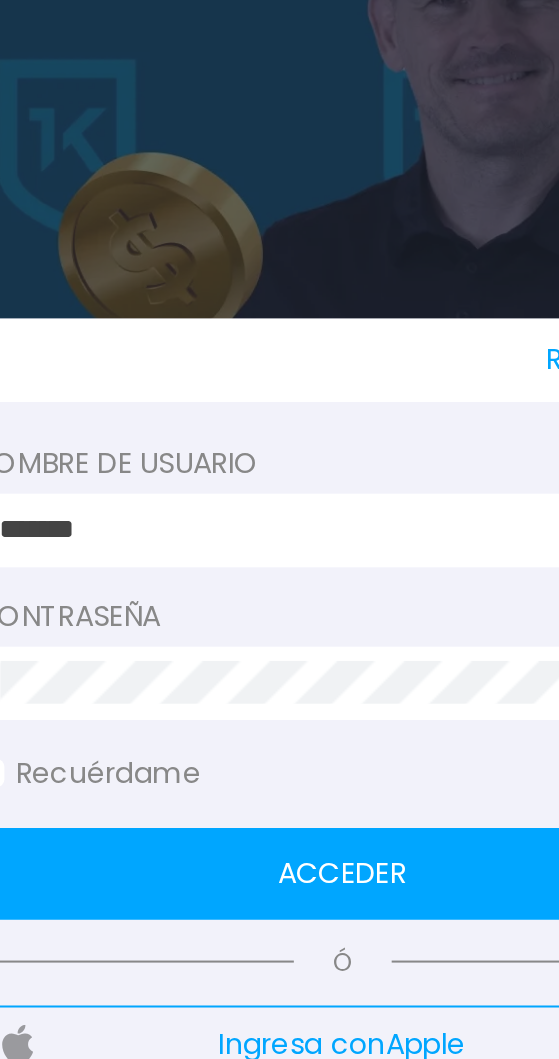 click on "Acceder" at bounding box center (280, 585) 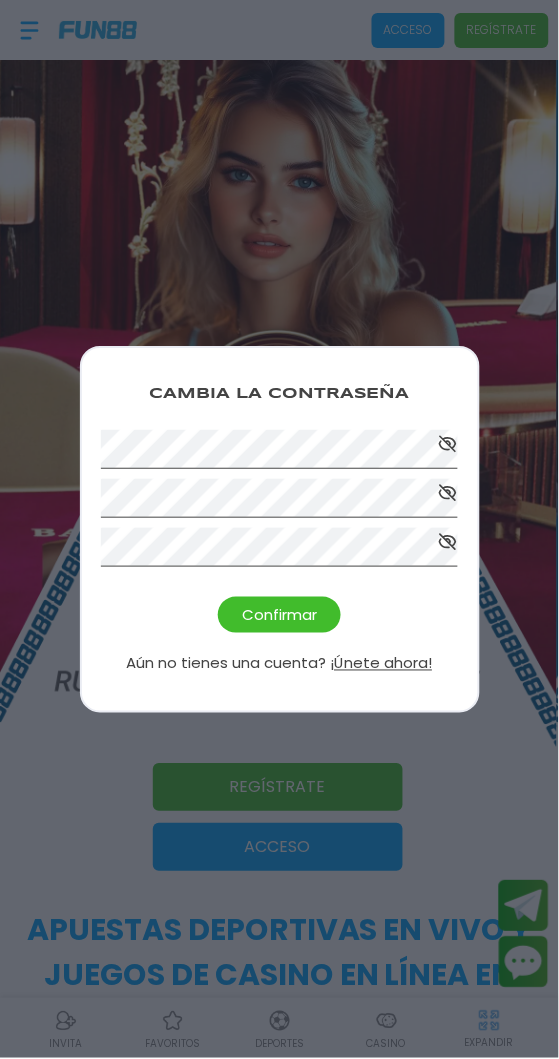click on "Cambia la Contraseña Confirmar Aún no tienes una cuenta?   ¡Únete ahora!" at bounding box center [280, 529] 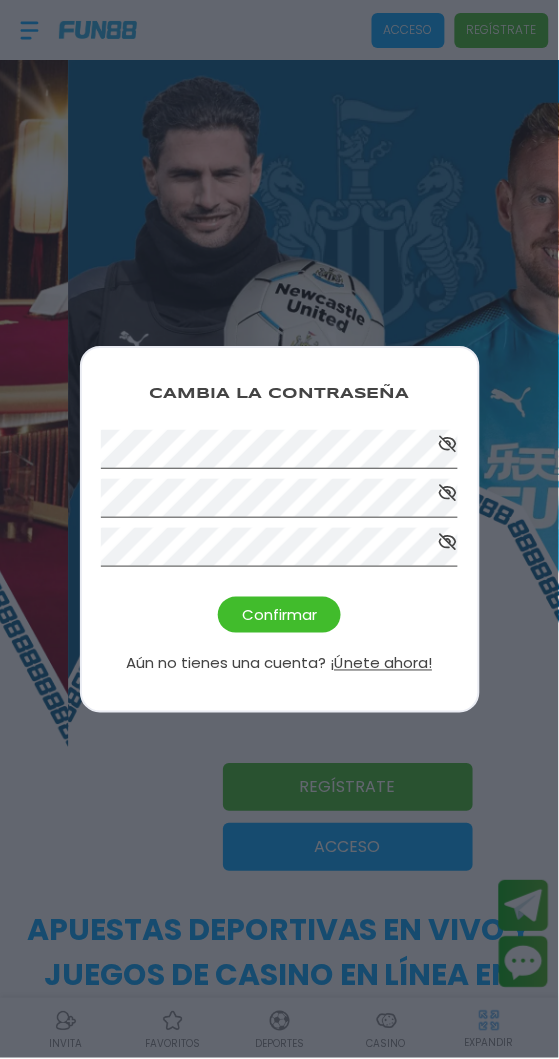 click 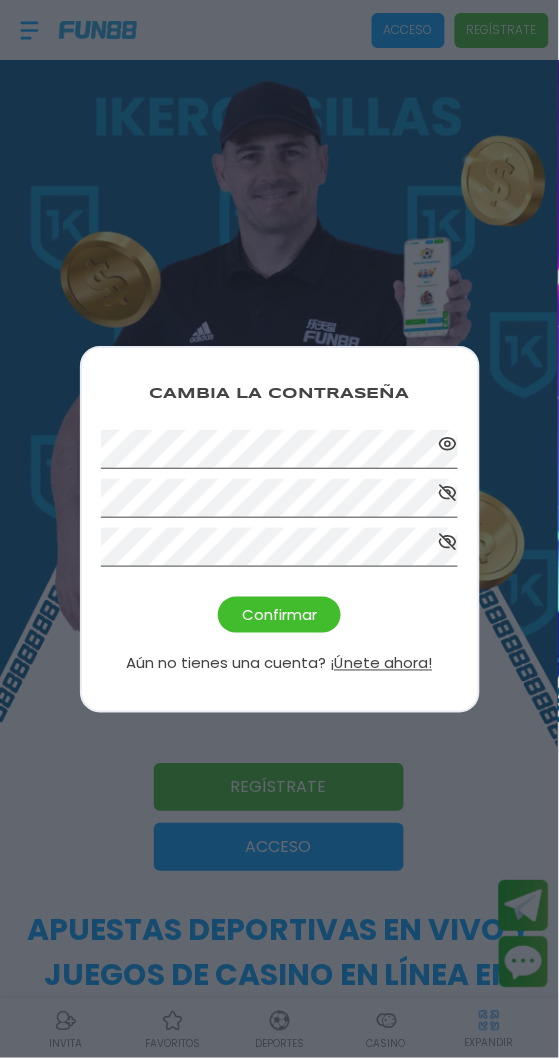click 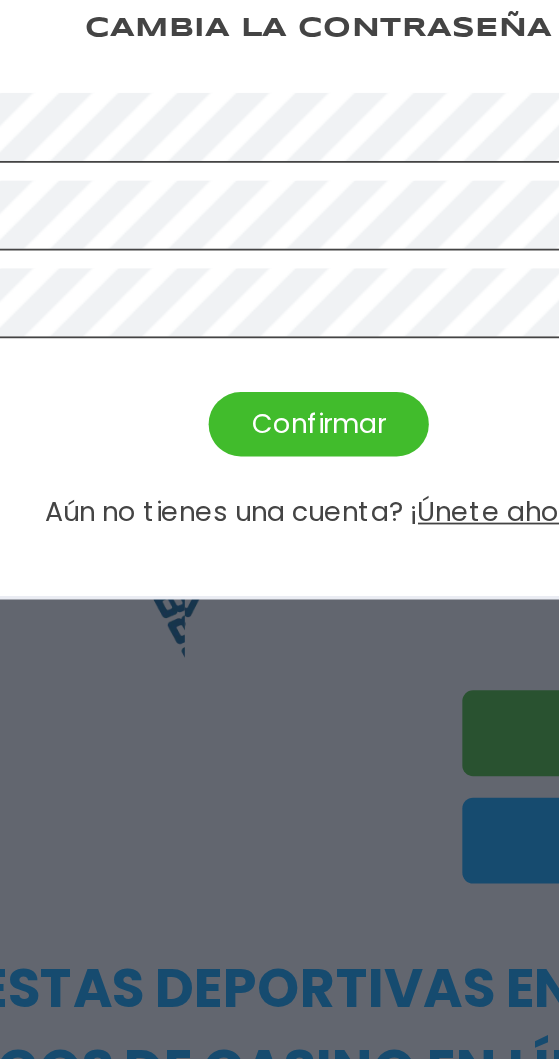 click on "Confirmar" at bounding box center (279, 615) 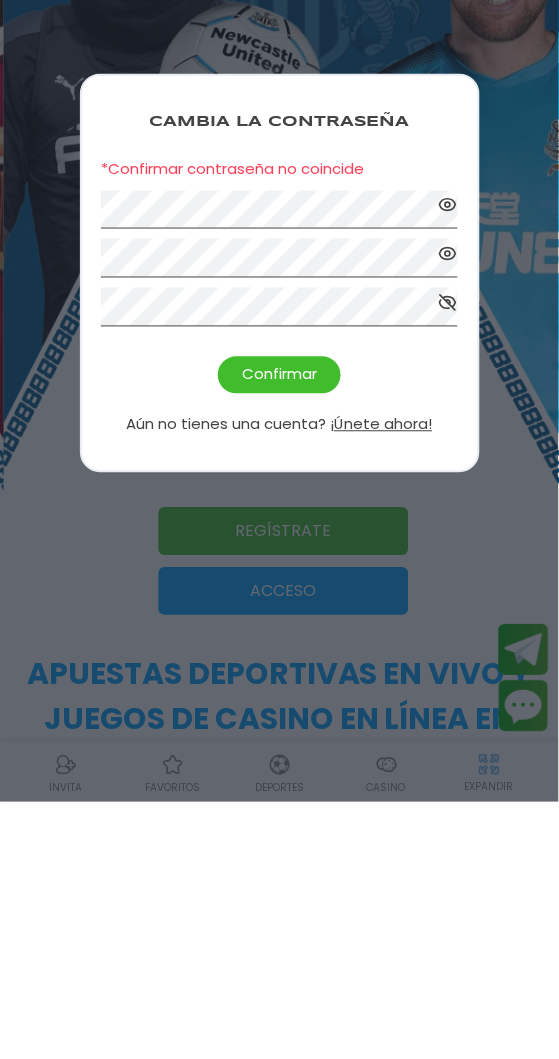 click 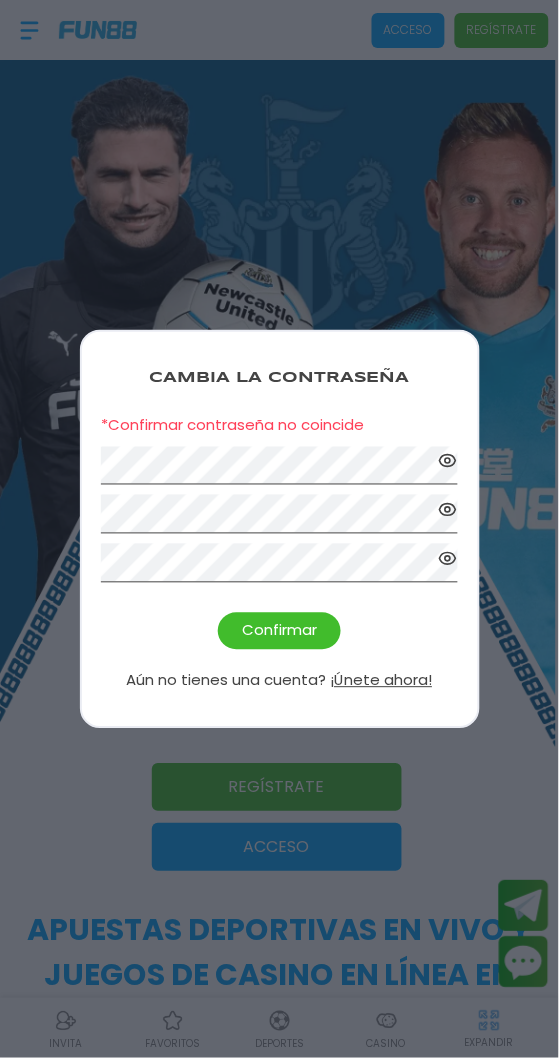 click on "Confirmar" at bounding box center (279, 631) 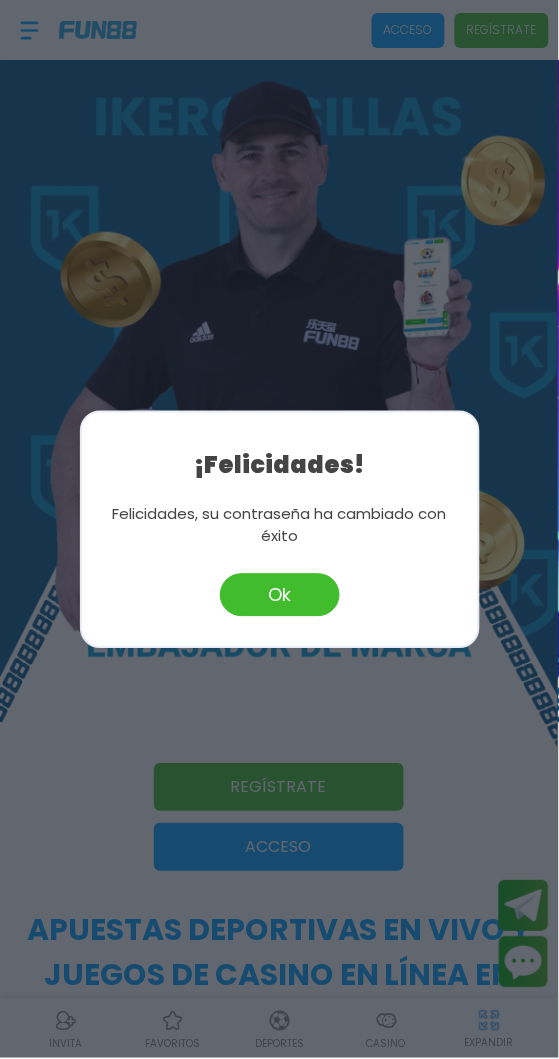 click on "Ok" at bounding box center [280, 595] 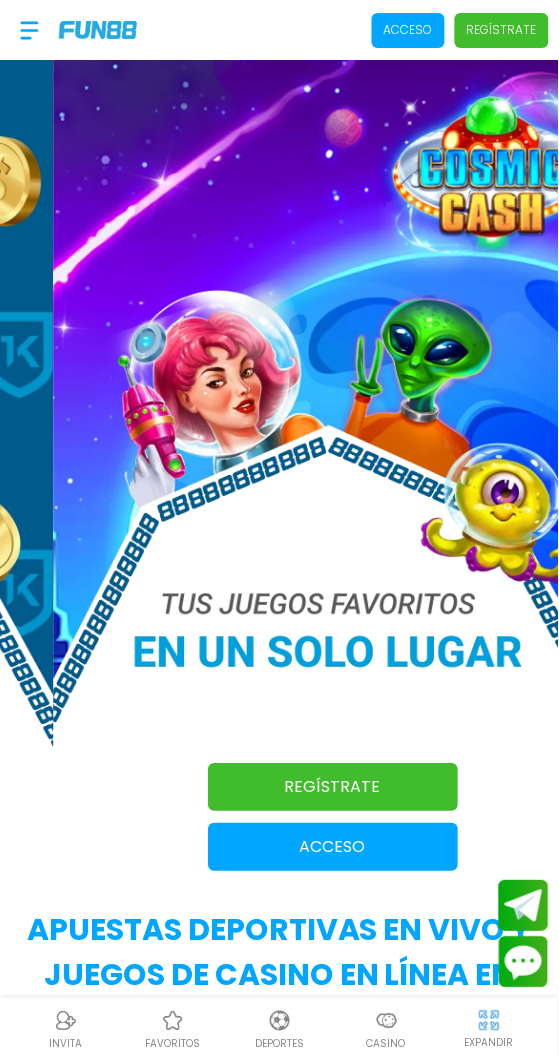 click on "Acceso" at bounding box center [408, 30] 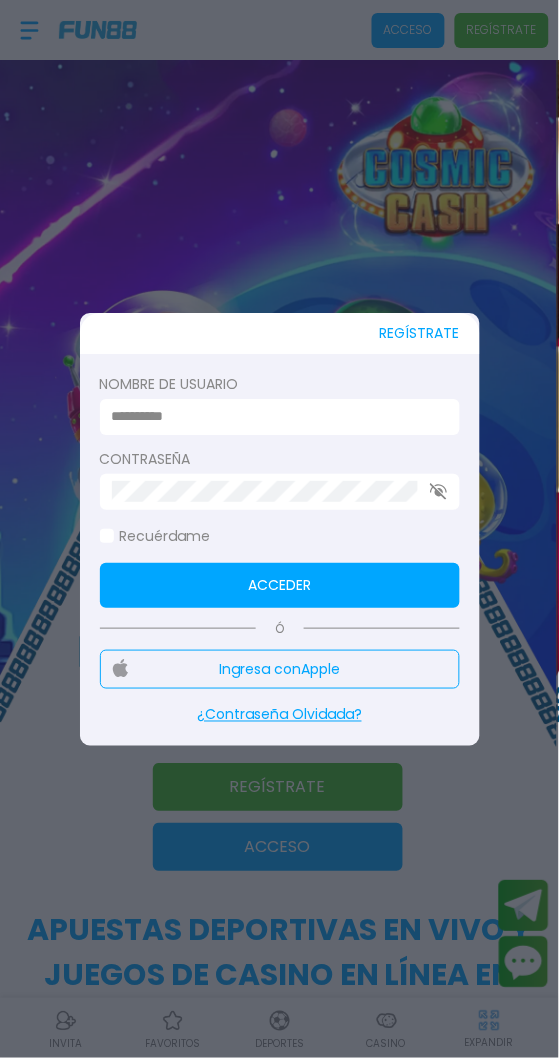 click at bounding box center [274, 417] 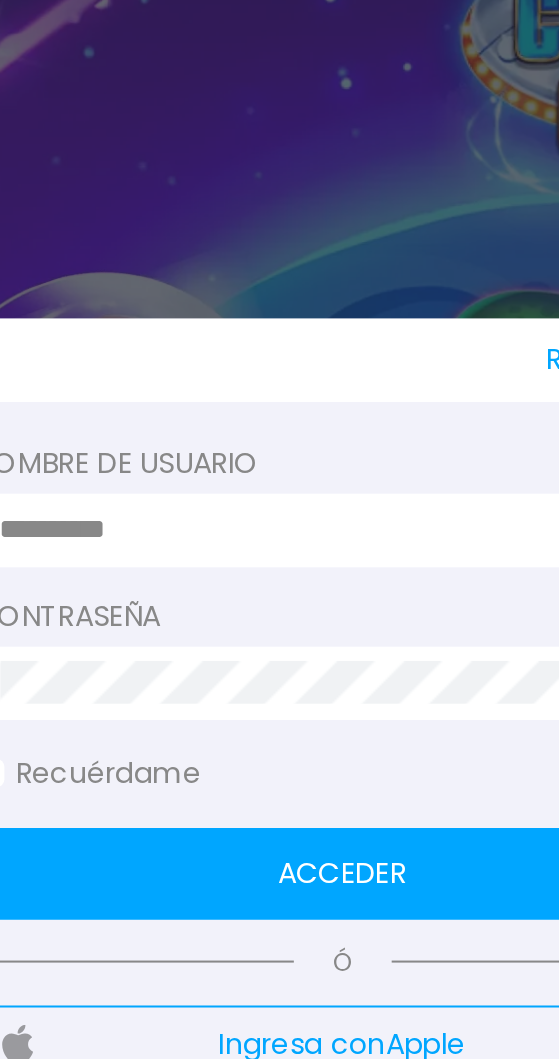 type on "*******" 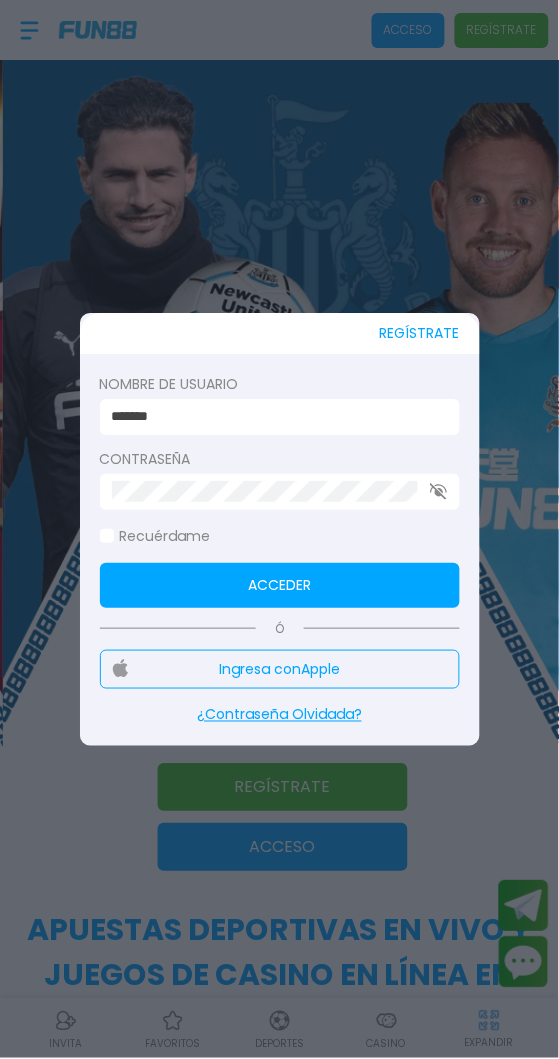 click 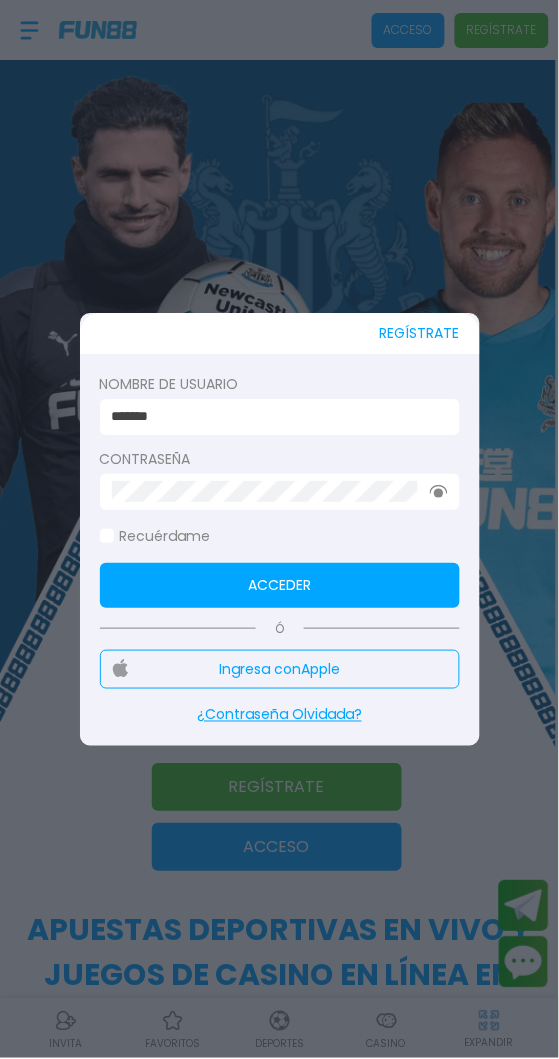 click on "Acceder" at bounding box center (280, 585) 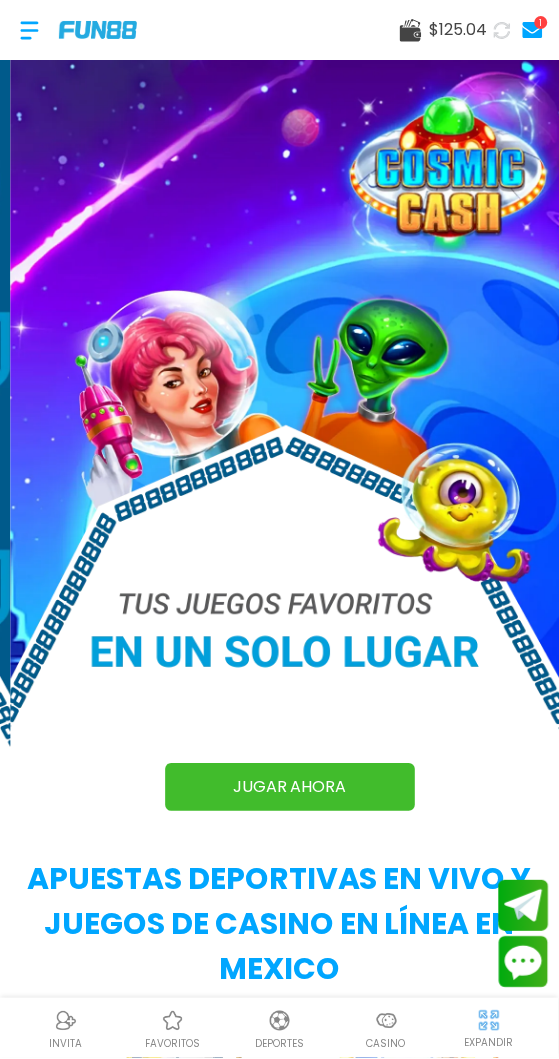 click 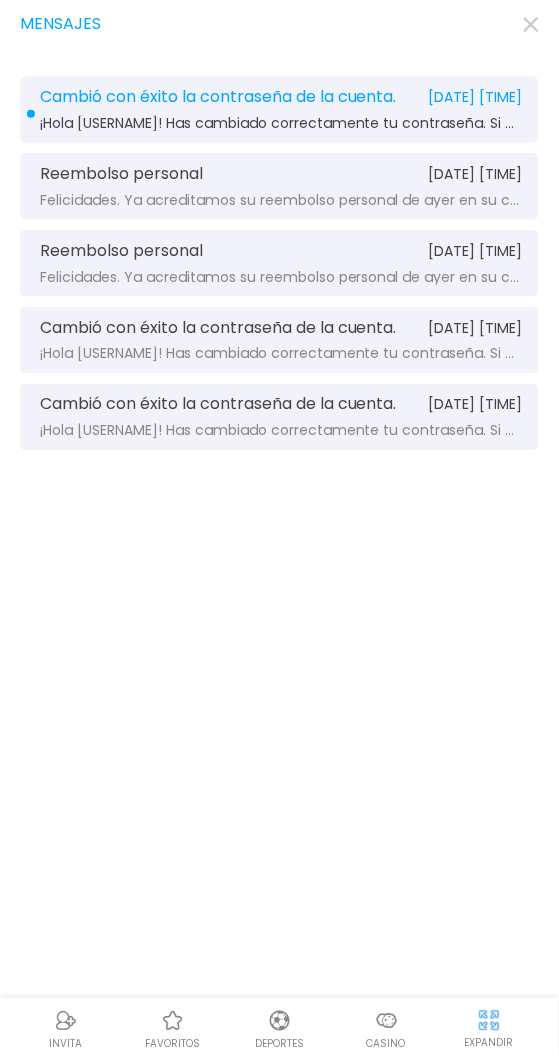 click on "Cambió con éxito la contraseña de la cuenta. [DATE] [TIME]" at bounding box center (279, 97) 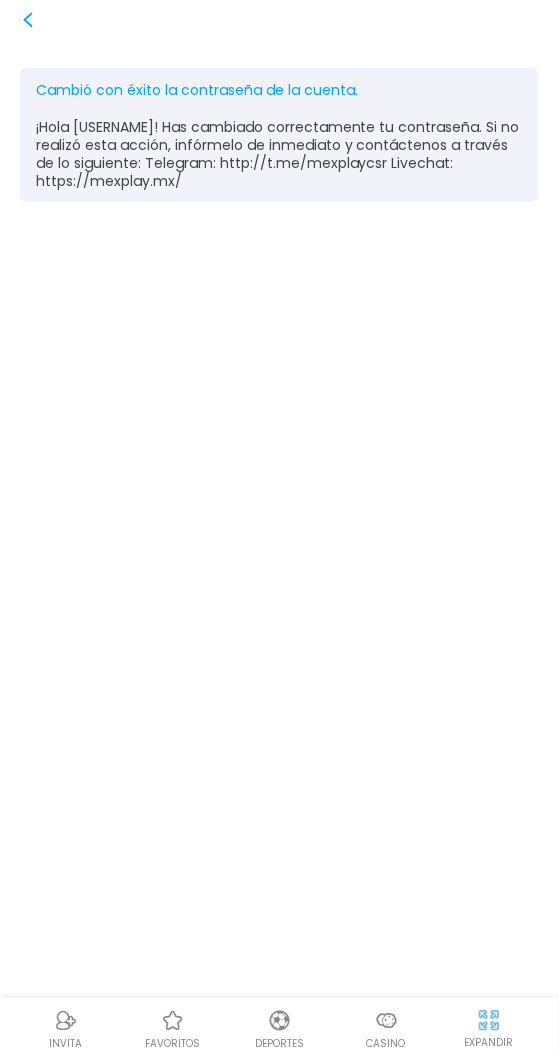 click 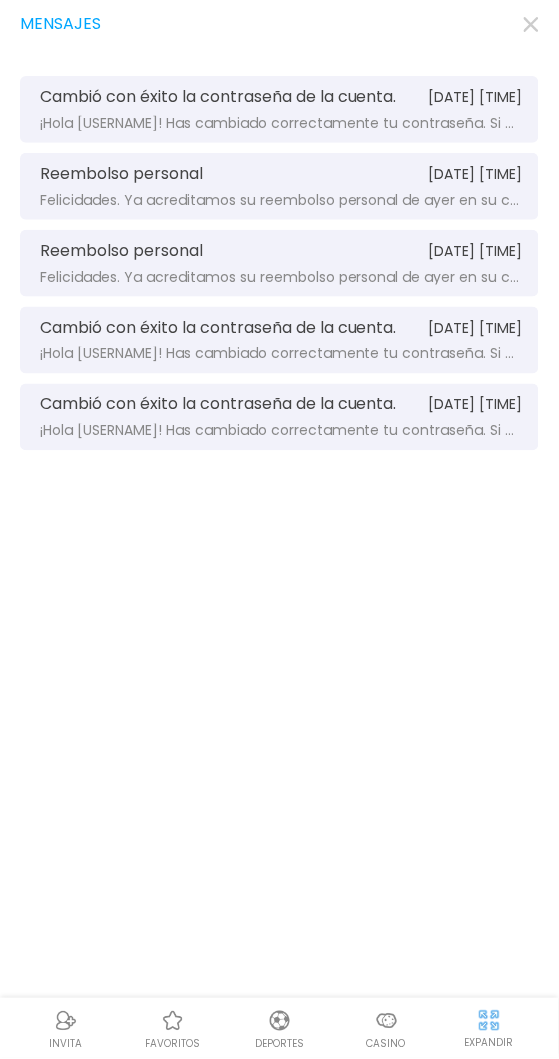 click 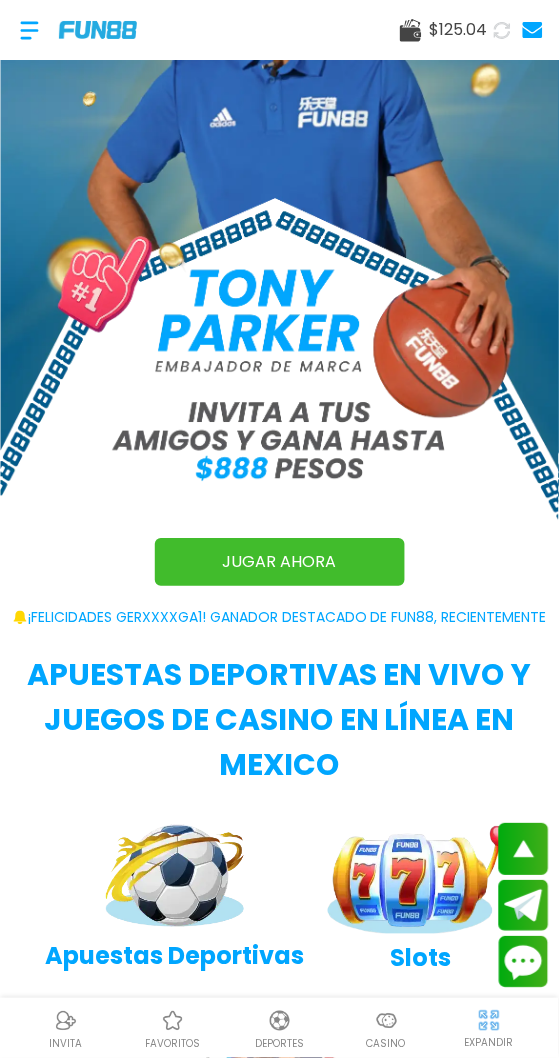 scroll, scrollTop: 228, scrollLeft: 0, axis: vertical 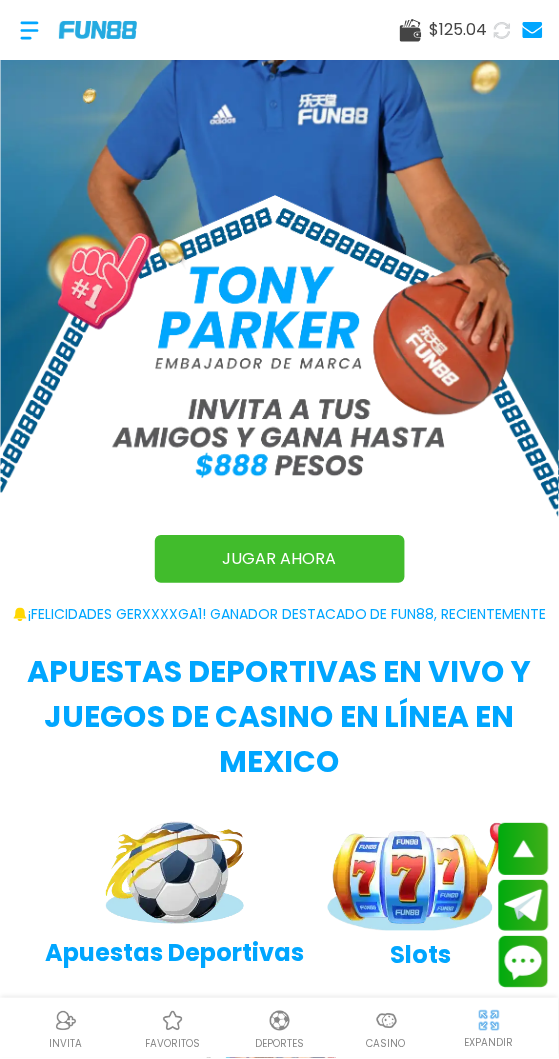 click at bounding box center (387, 1022) 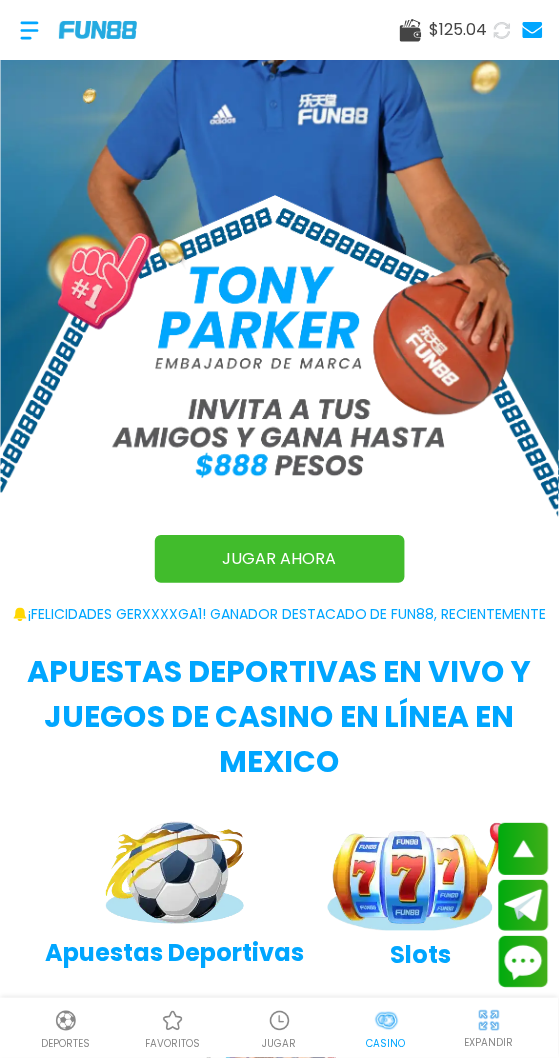 scroll, scrollTop: 0, scrollLeft: 0, axis: both 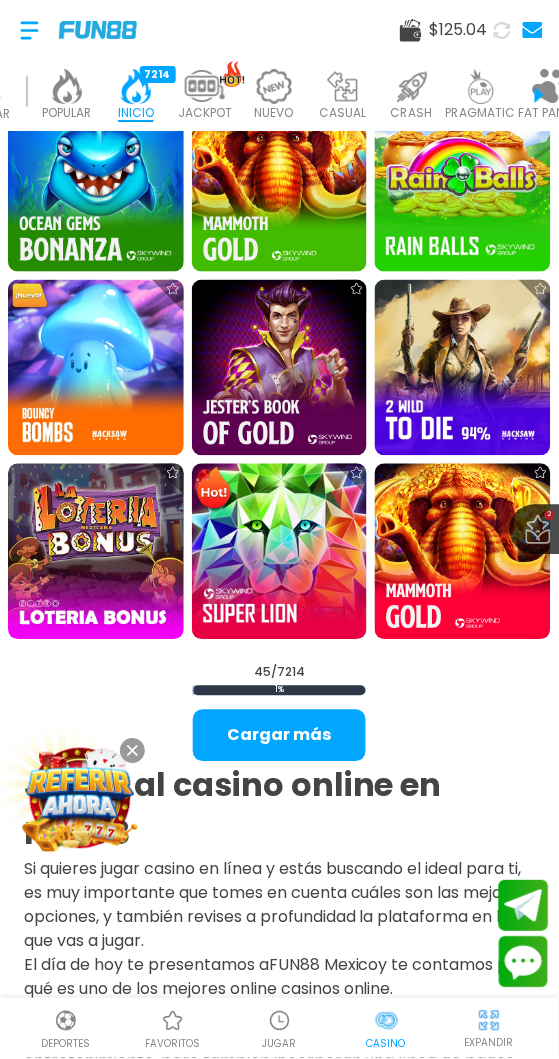 click on "Cargar más" at bounding box center [279, 736] 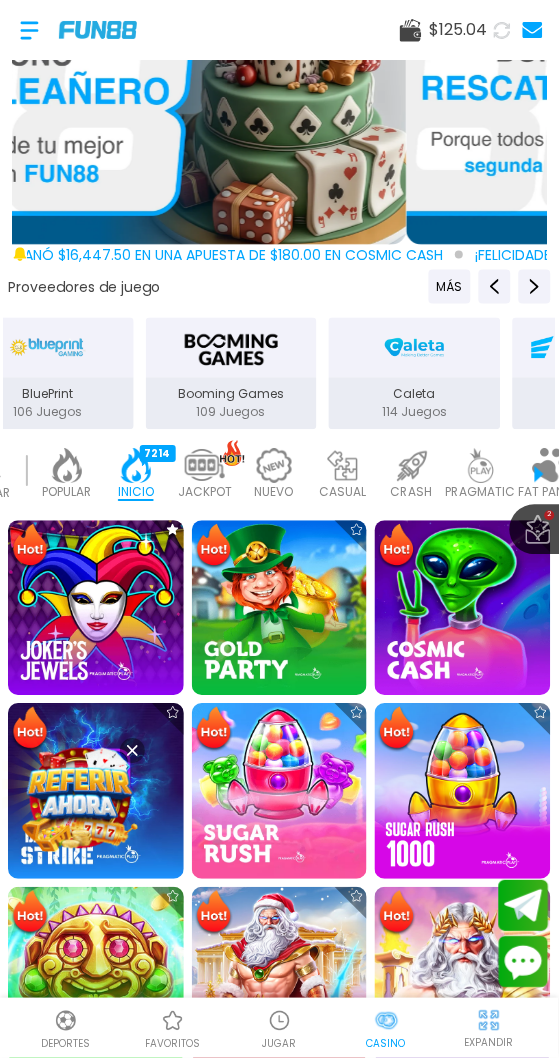 scroll, scrollTop: 0, scrollLeft: 0, axis: both 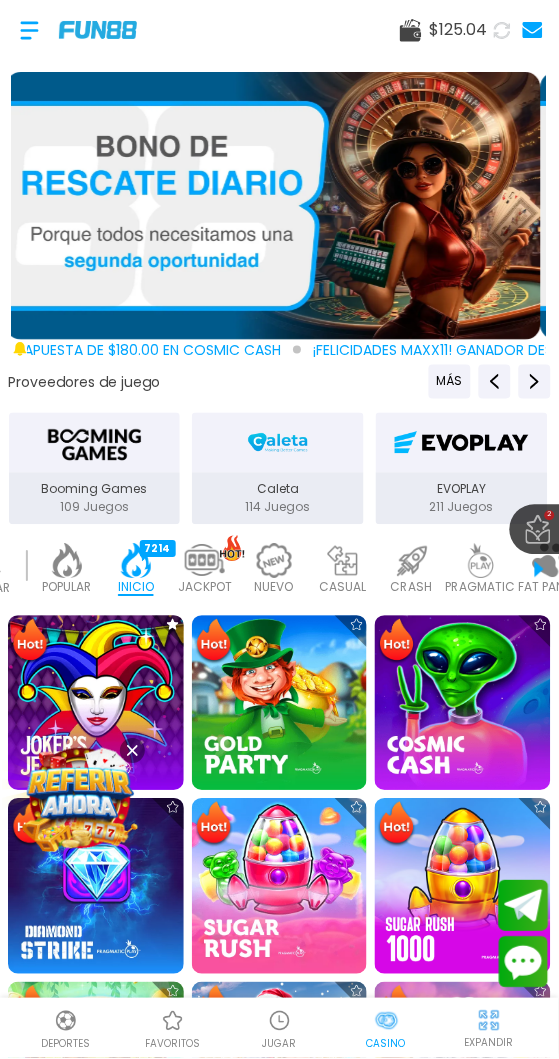 click at bounding box center (96, 704) 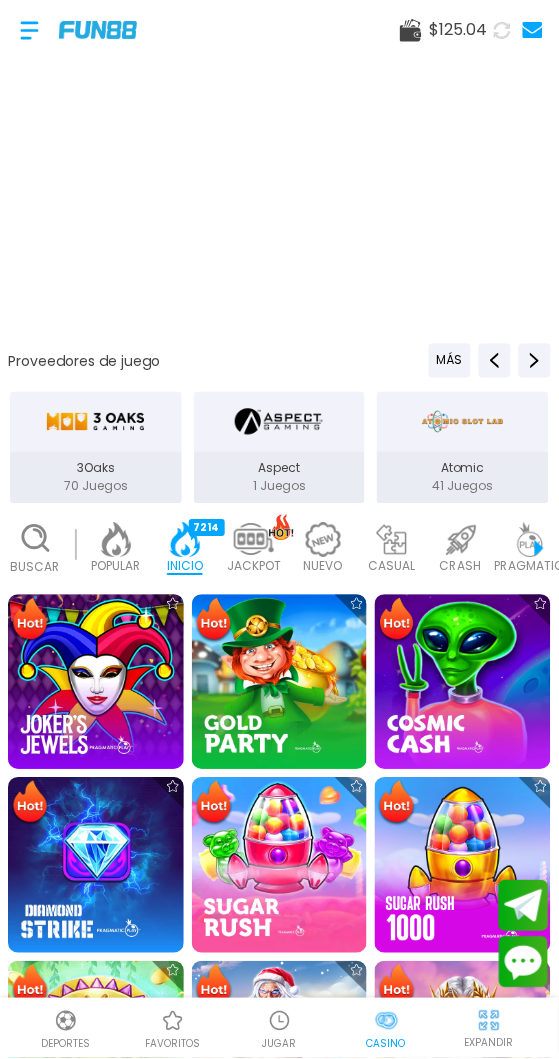 scroll, scrollTop: 0, scrollLeft: 49, axis: horizontal 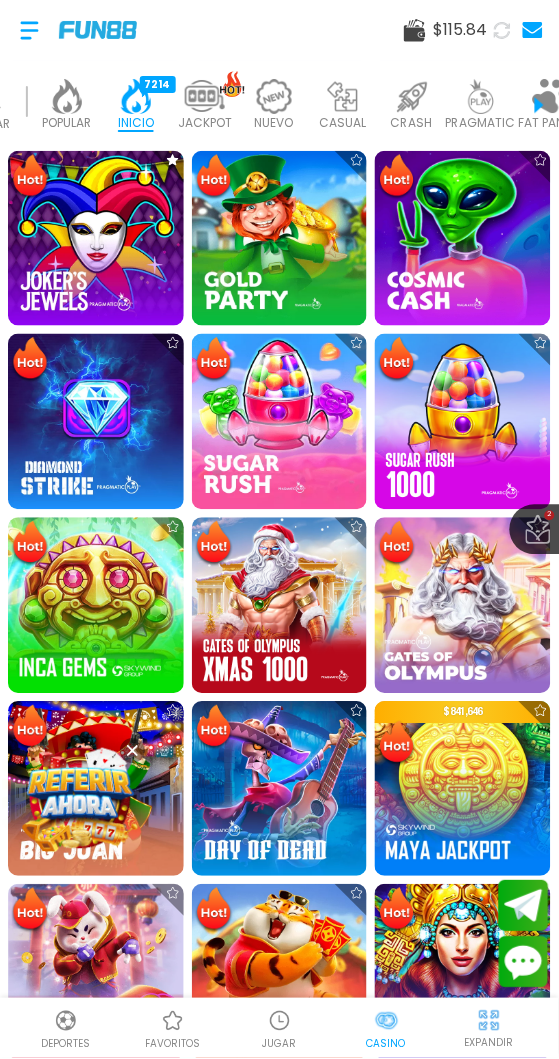 click at bounding box center (96, 606) 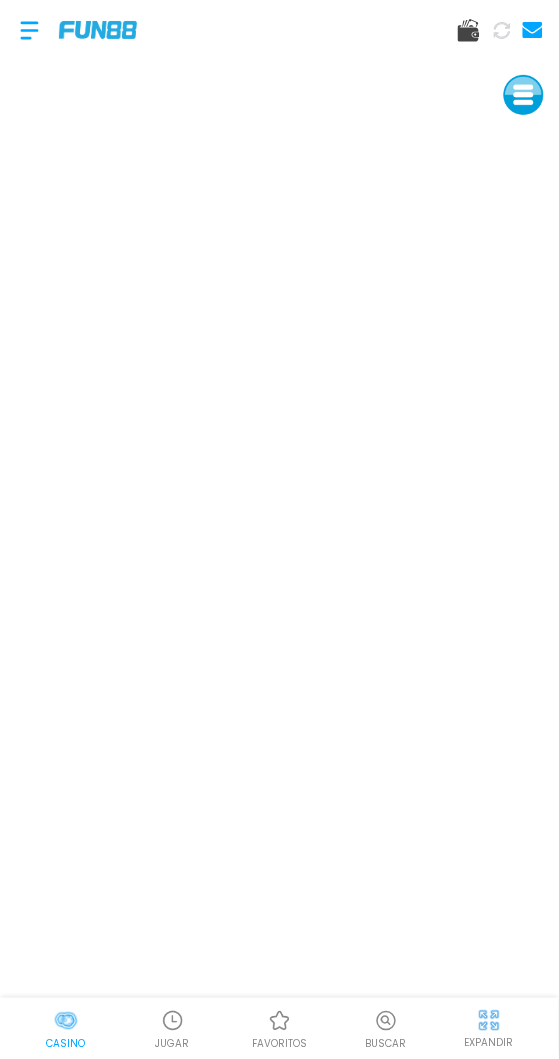 click at bounding box center (489, 1021) 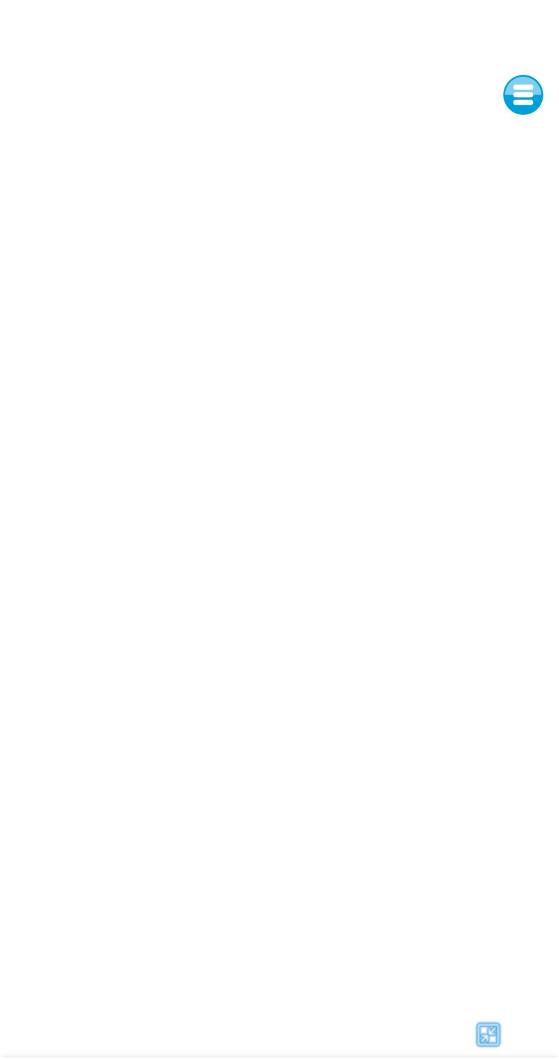click at bounding box center (489, 1036) 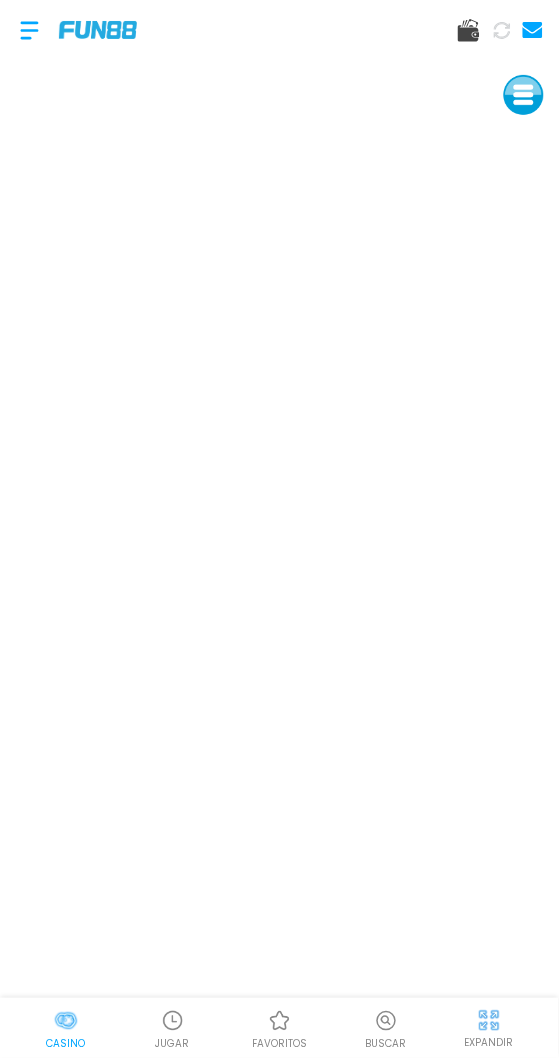 click at bounding box center [279, 570] 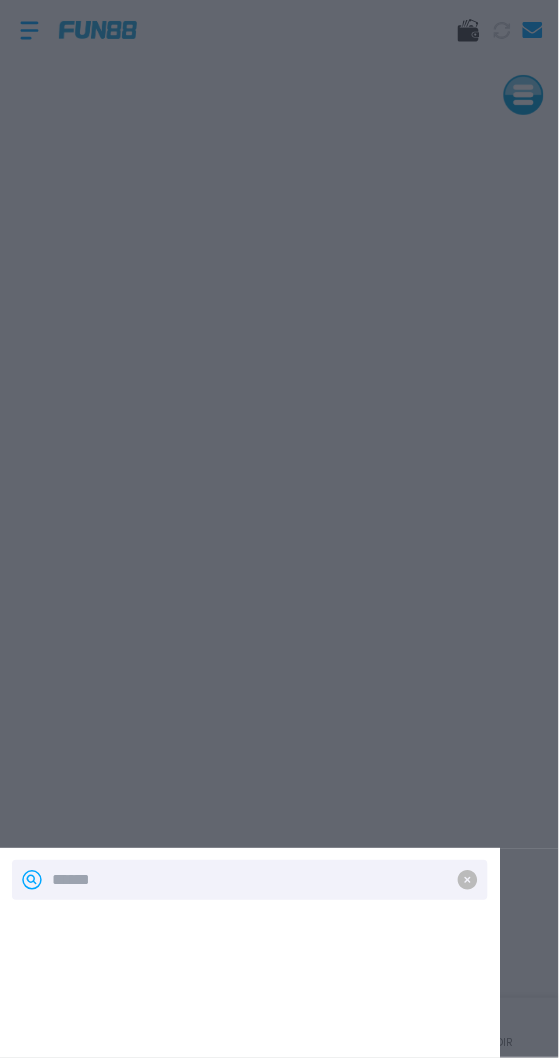 scroll, scrollTop: 0, scrollLeft: 0, axis: both 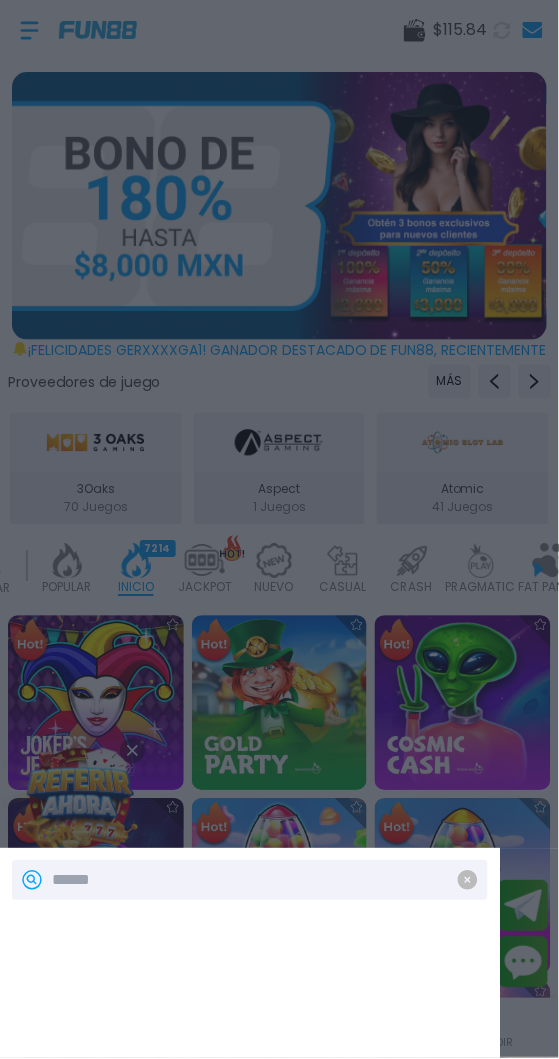 click at bounding box center [468, 881] 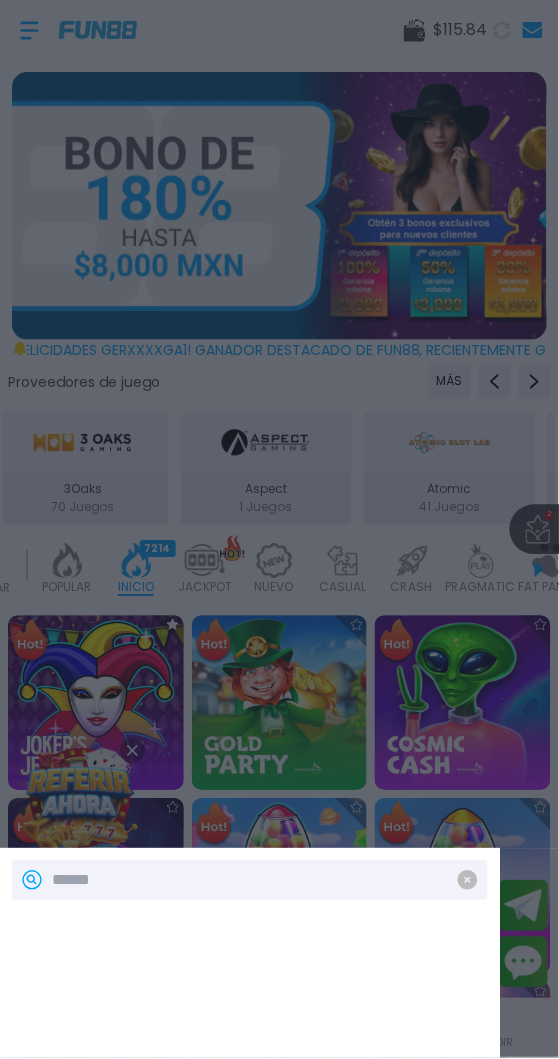 click 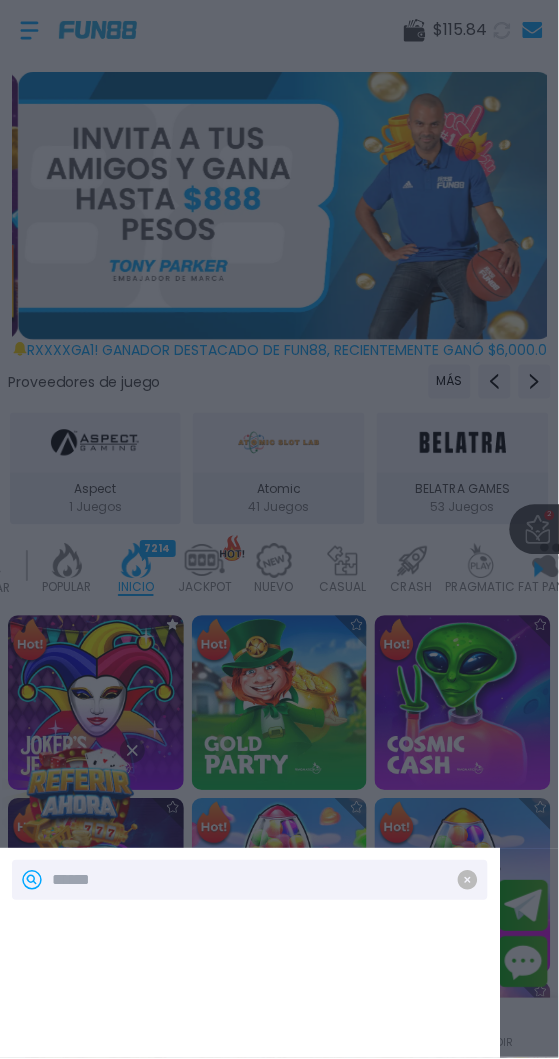 click at bounding box center [468, 881] 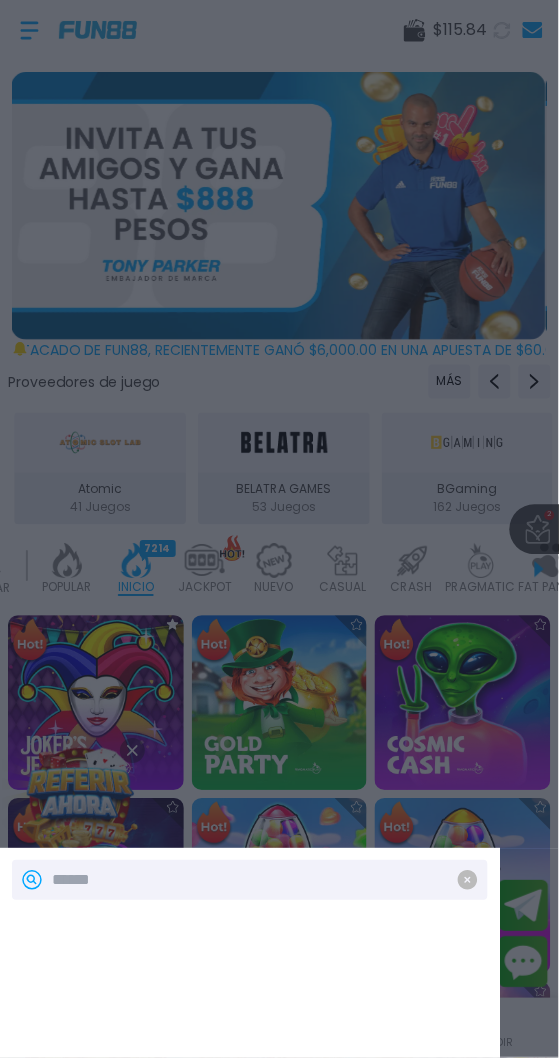 click at bounding box center (468, 881) 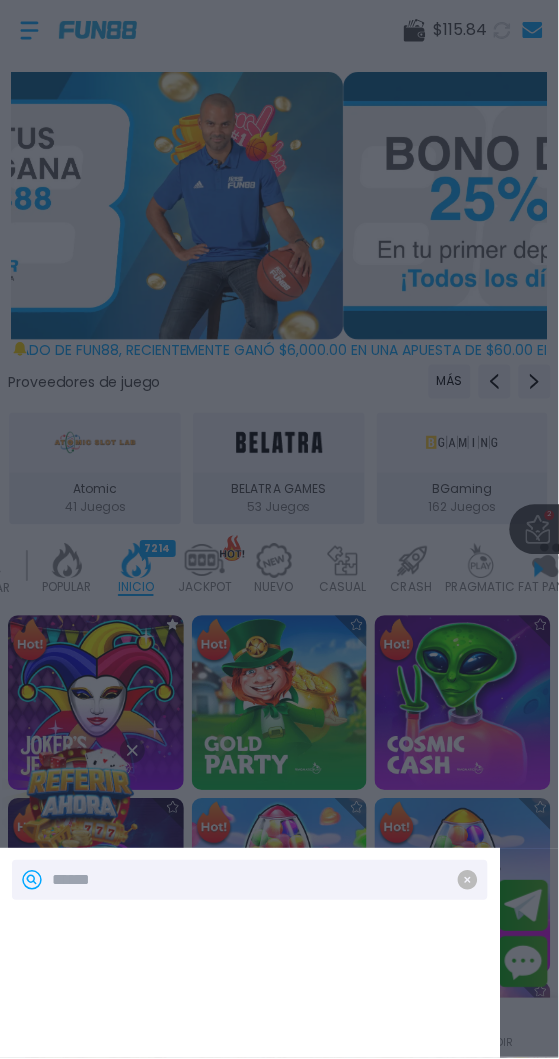click at bounding box center (250, 954) 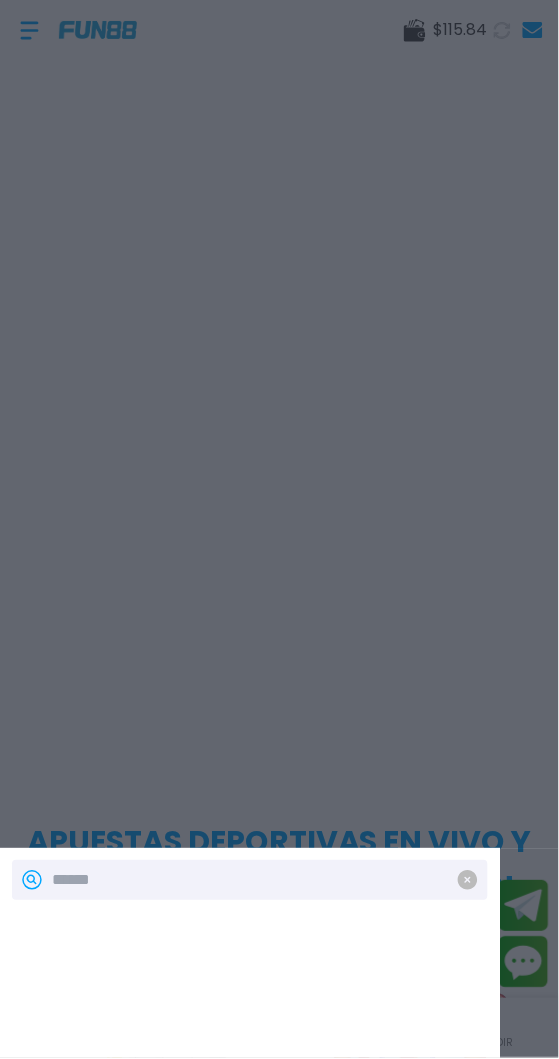 scroll, scrollTop: 0, scrollLeft: 0, axis: both 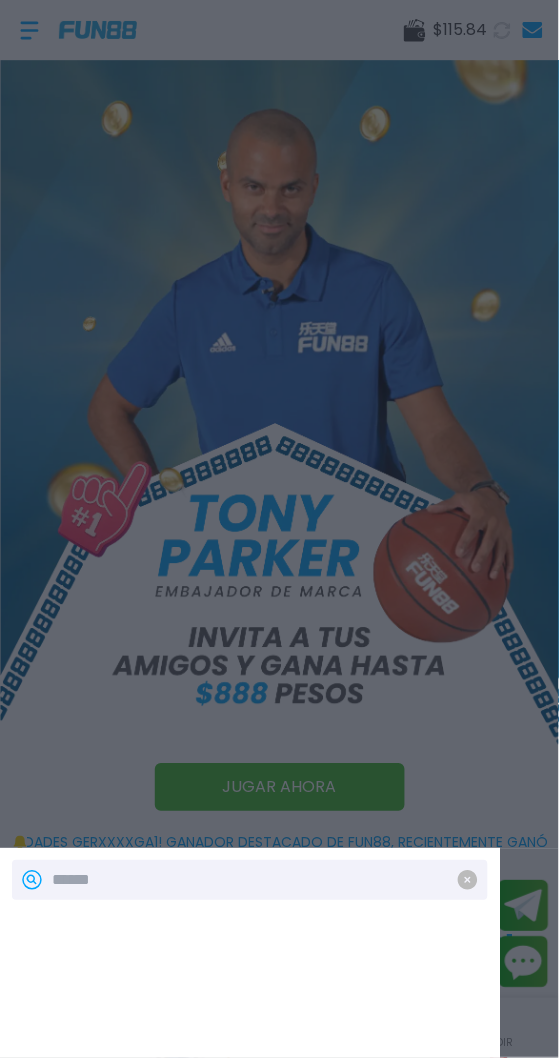 click at bounding box center [279, 529] 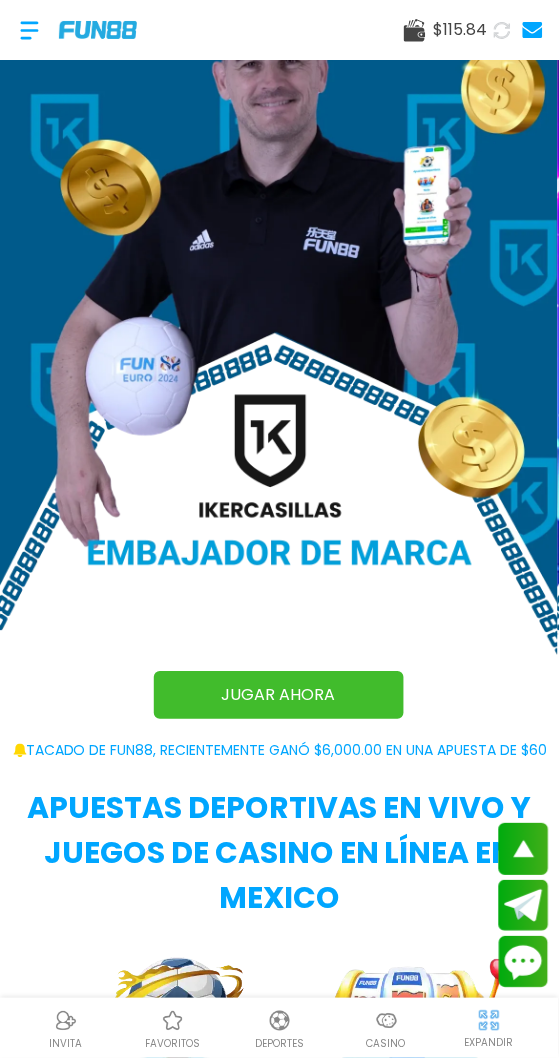 scroll, scrollTop: 0, scrollLeft: 0, axis: both 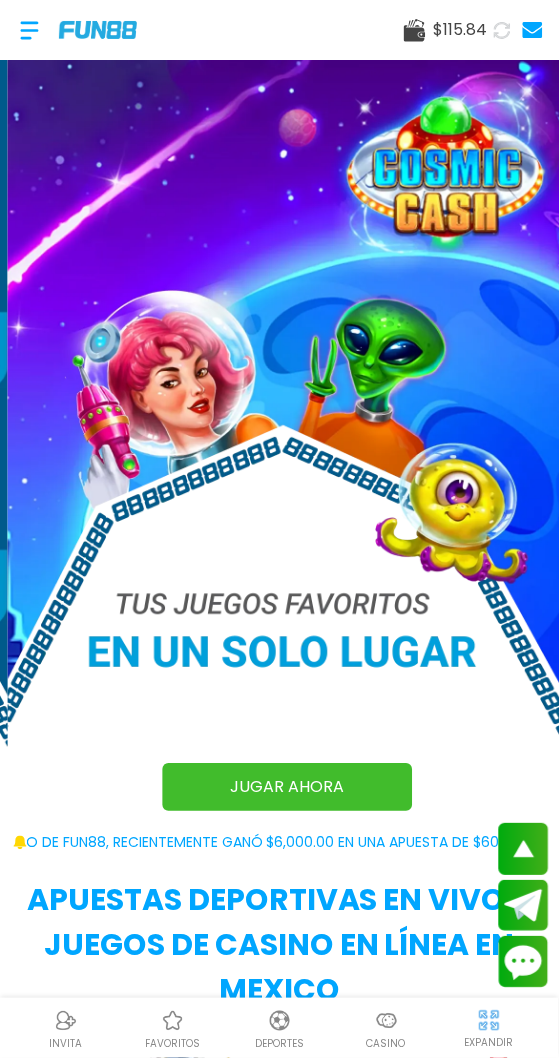 click on "Casino" at bounding box center (386, 1044) 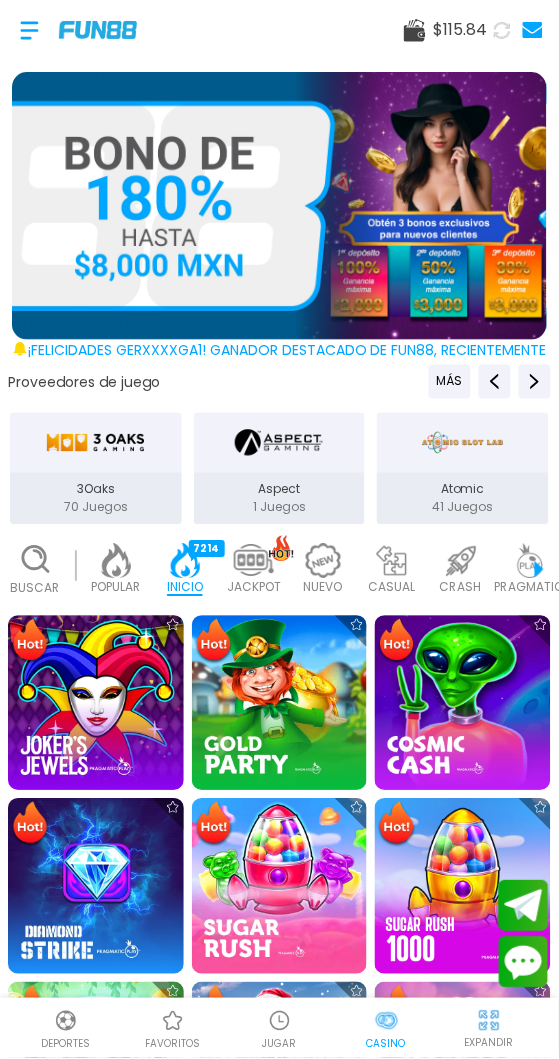 scroll, scrollTop: 0, scrollLeft: 49, axis: horizontal 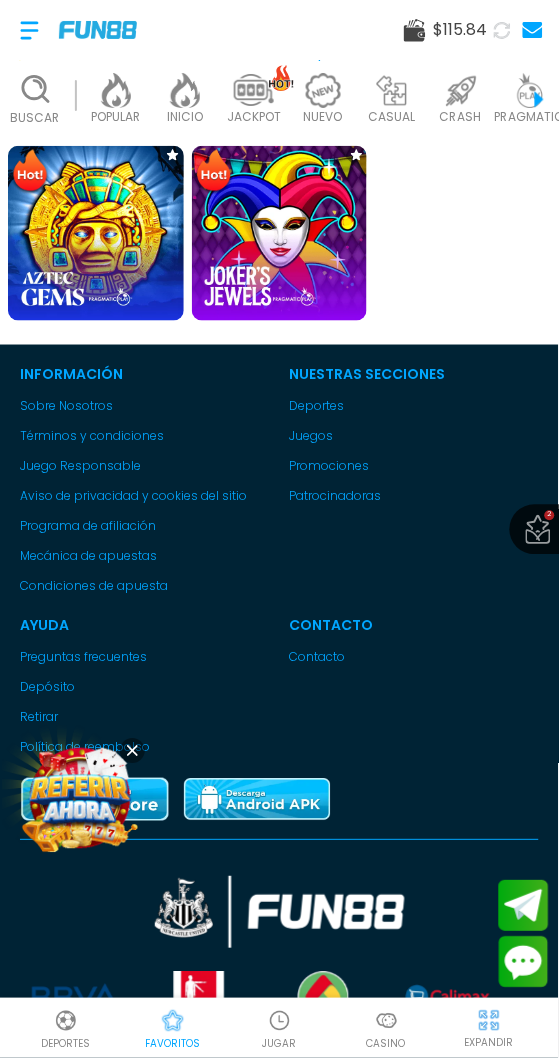 click at bounding box center [96, 234] 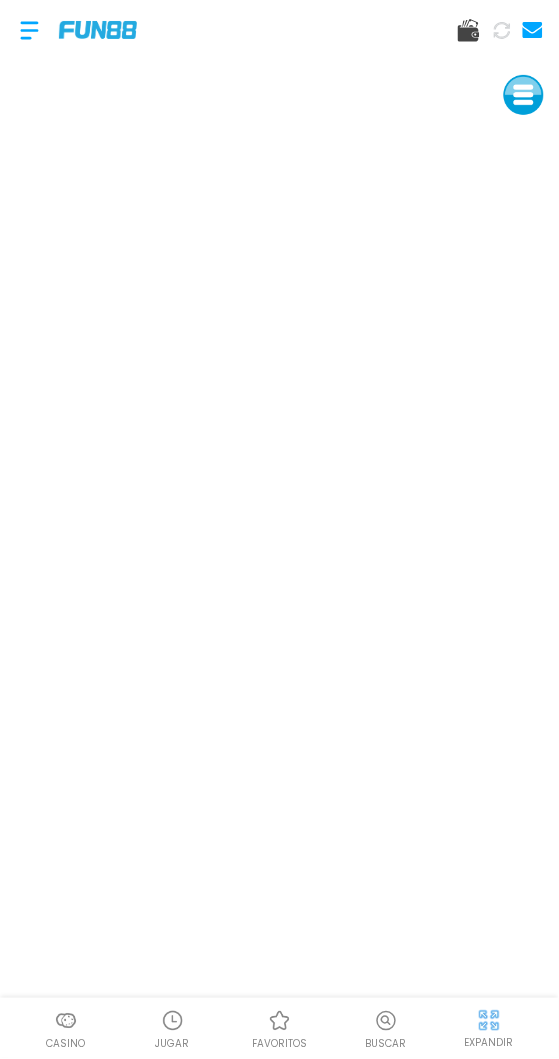 click at bounding box center [489, 1021] 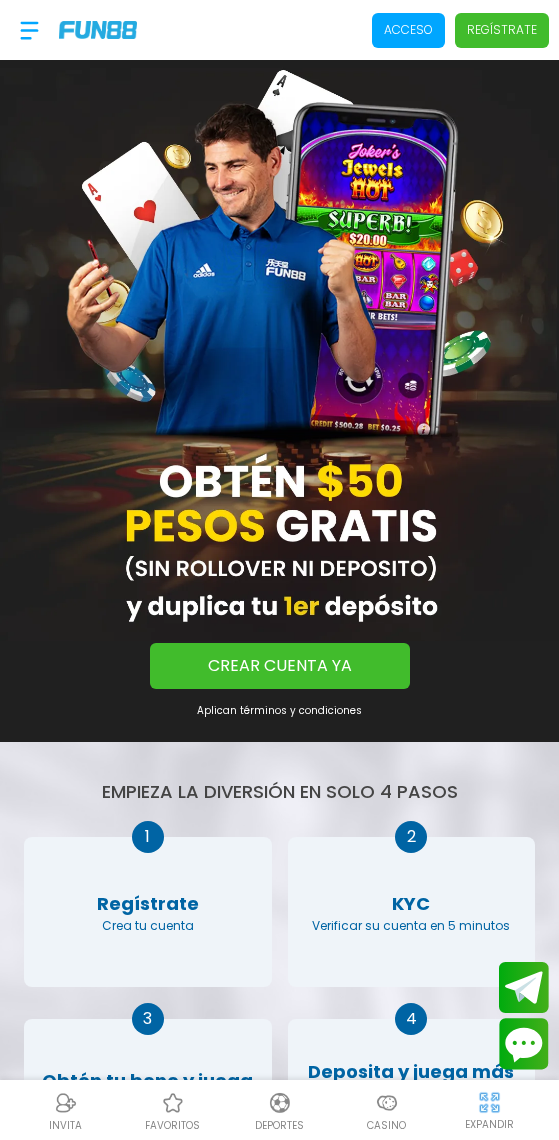 scroll, scrollTop: 0, scrollLeft: 0, axis: both 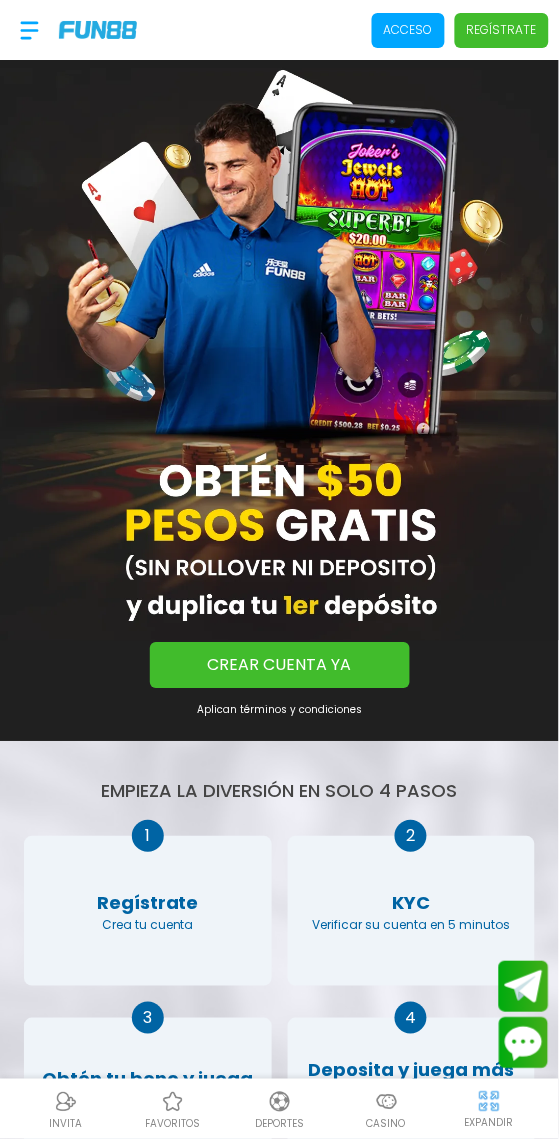 click on "Acceso" at bounding box center [408, 30] 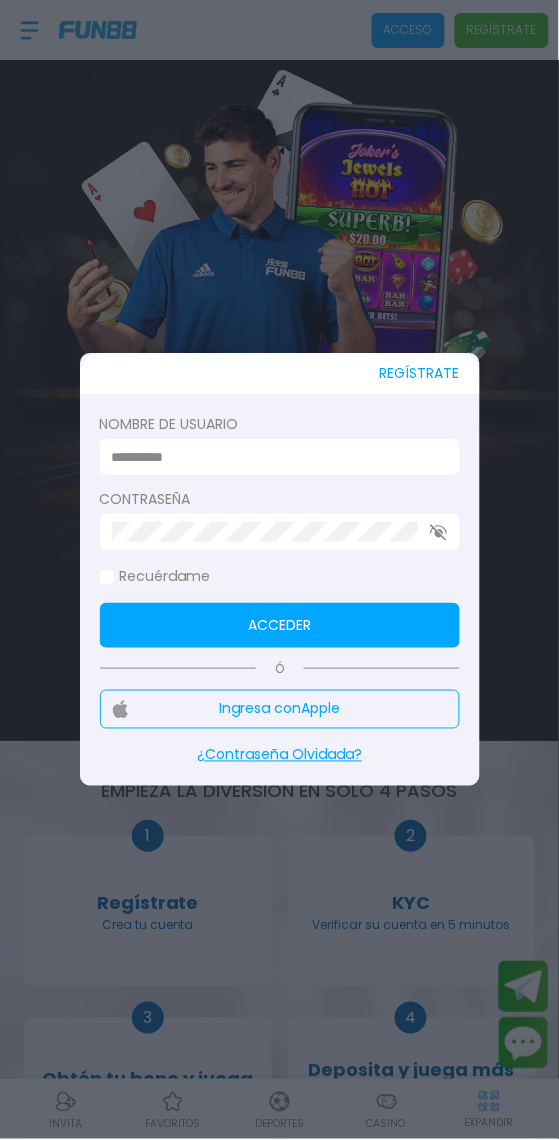 click at bounding box center [274, 457] 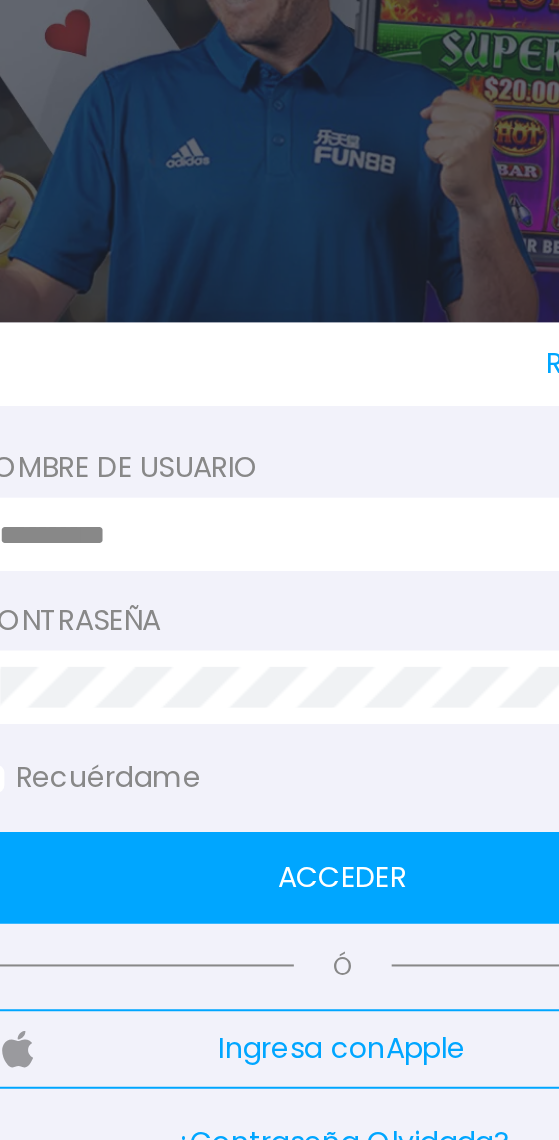 type on "*******" 